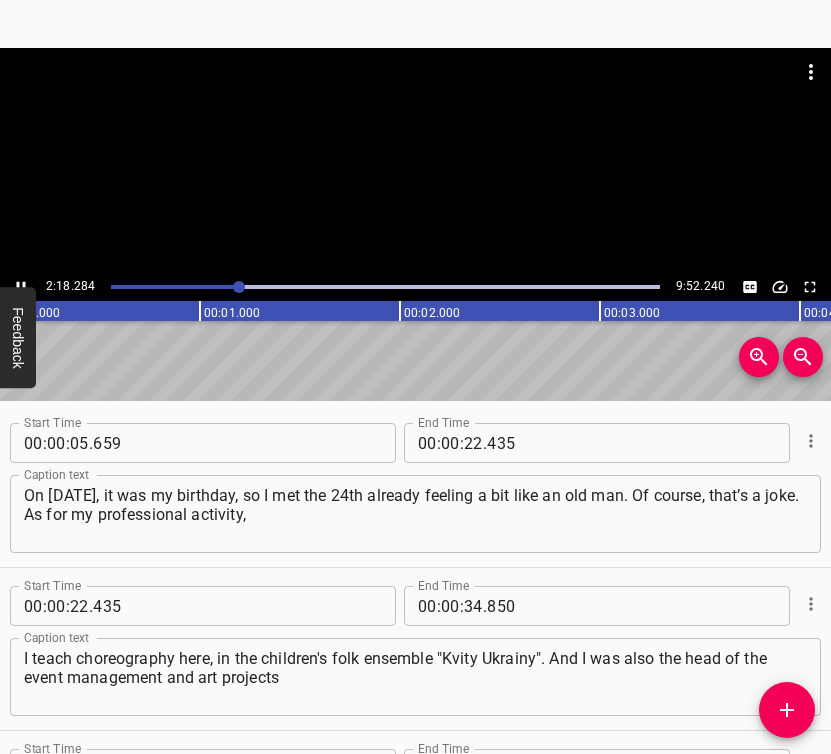 scroll, scrollTop: 0, scrollLeft: 0, axis: both 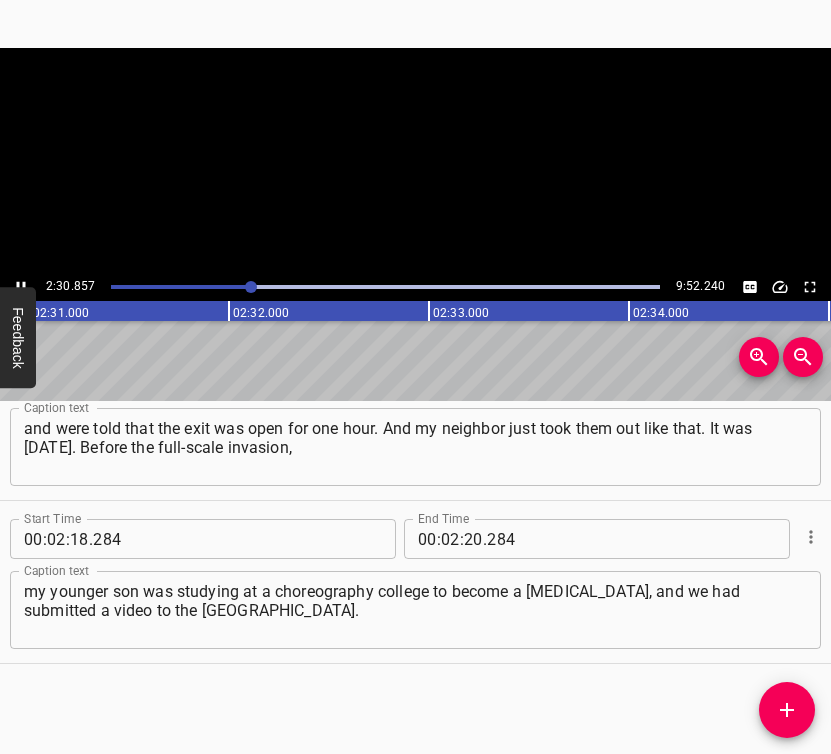 click 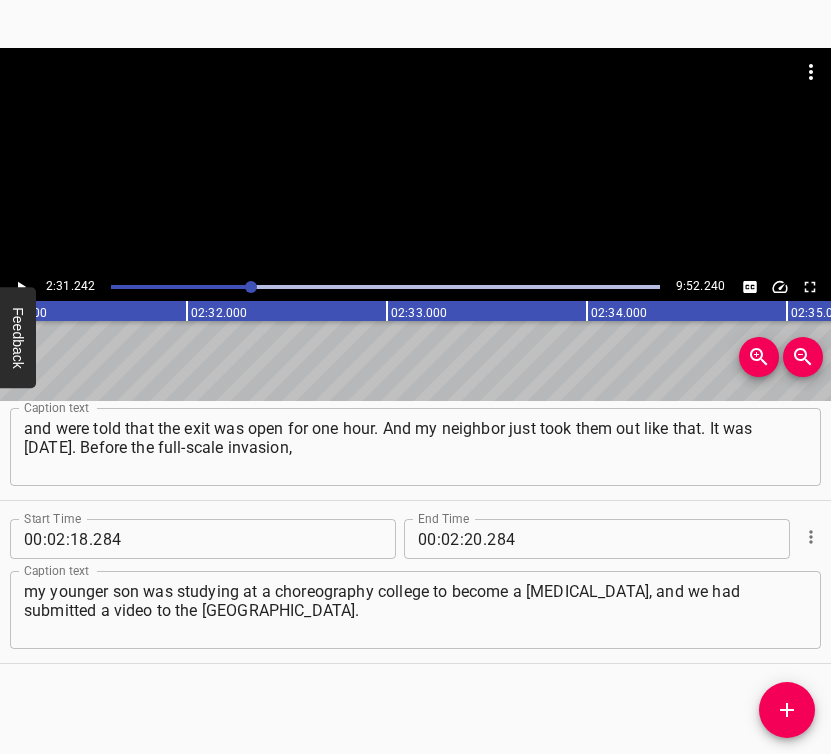 scroll, scrollTop: 0, scrollLeft: 30248, axis: horizontal 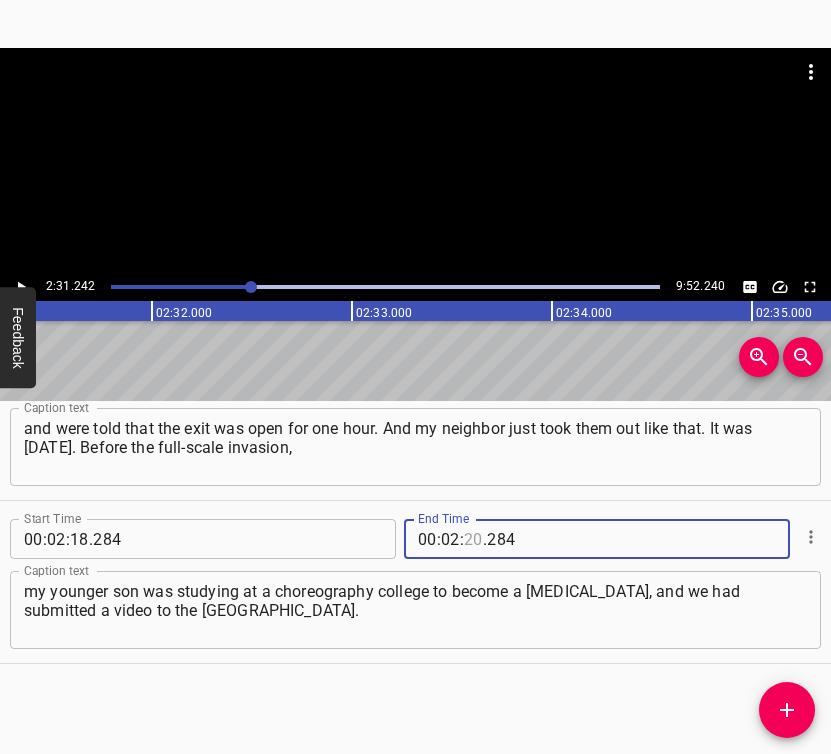 click at bounding box center (473, 539) 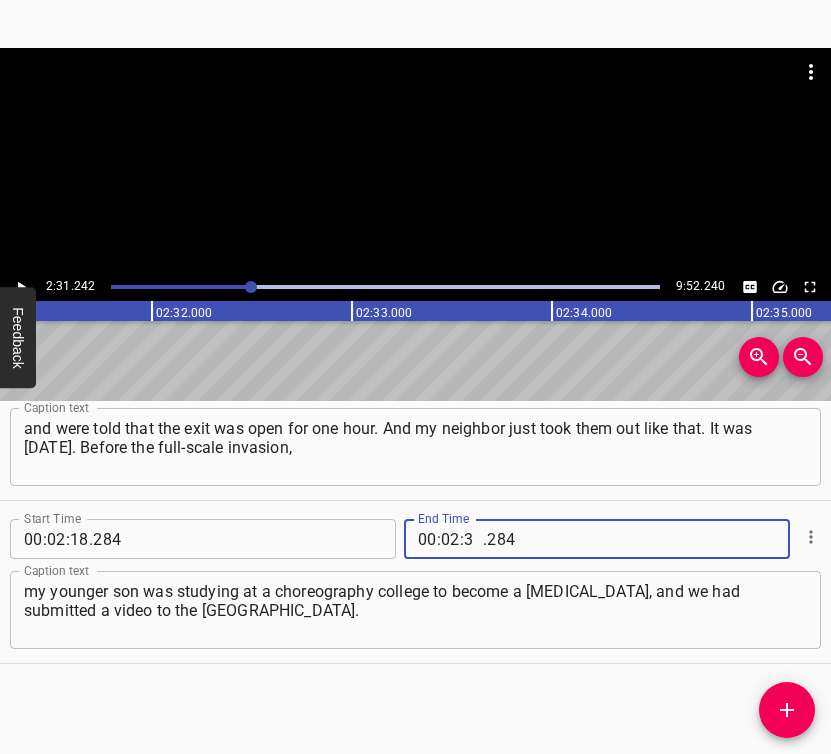 type on "31" 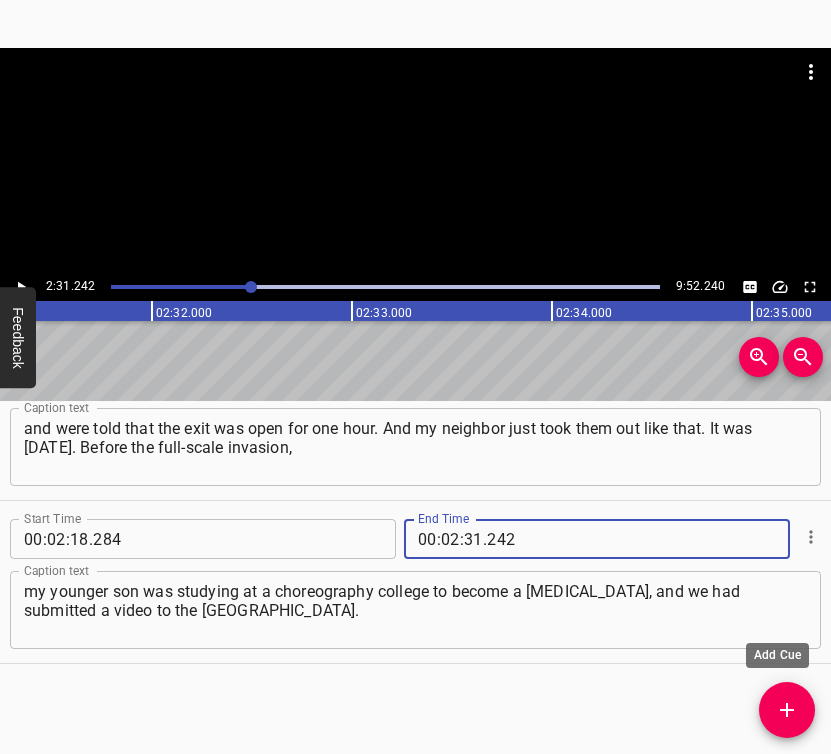 type on "242" 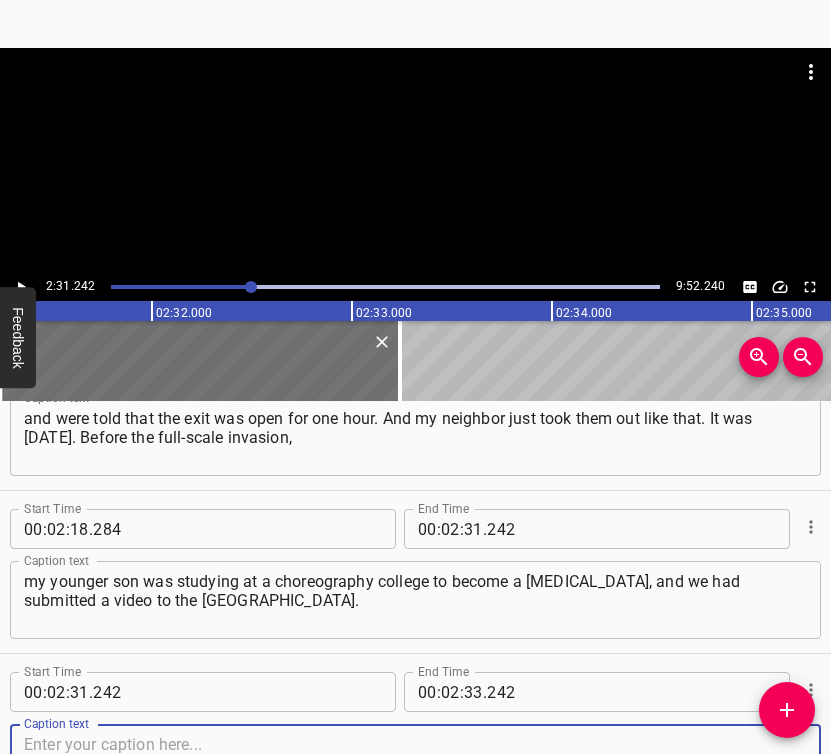 scroll, scrollTop: 1860, scrollLeft: 0, axis: vertical 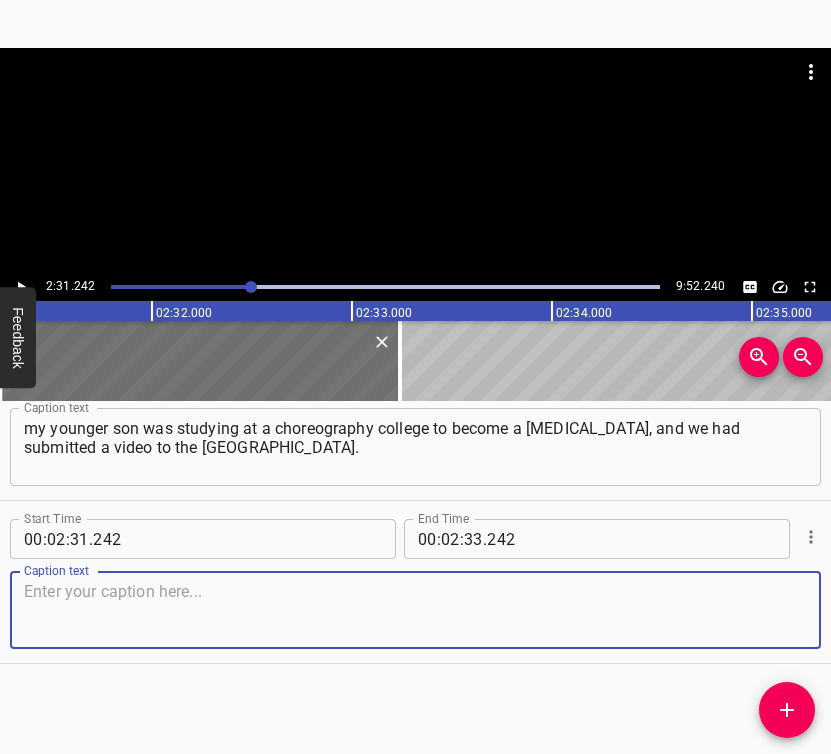 click at bounding box center [415, 610] 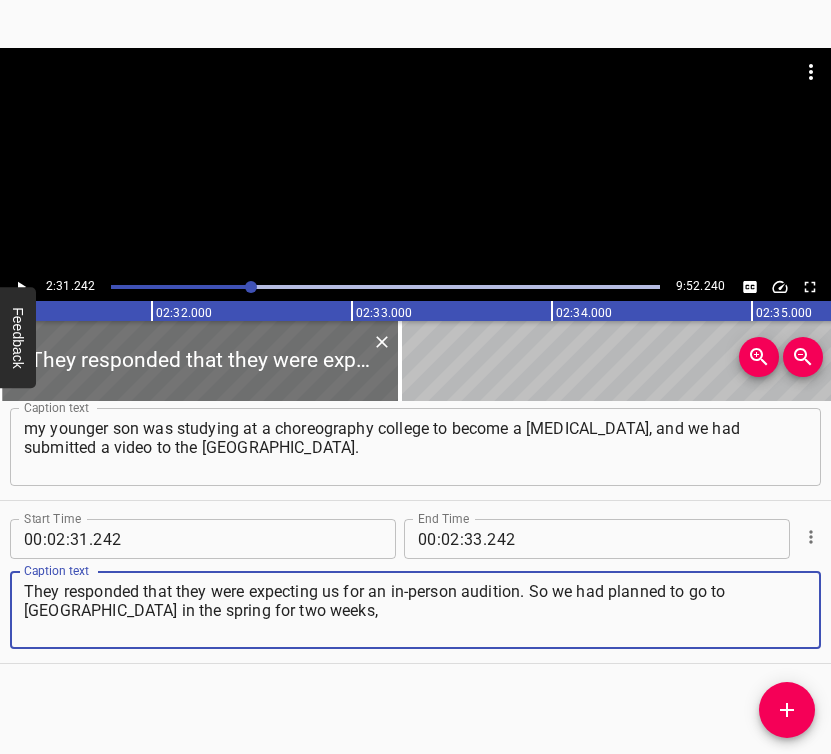 type on "They responded that they were expecting us for an in-person audition. So we had planned to go to [GEOGRAPHIC_DATA] in the spring for two weeks," 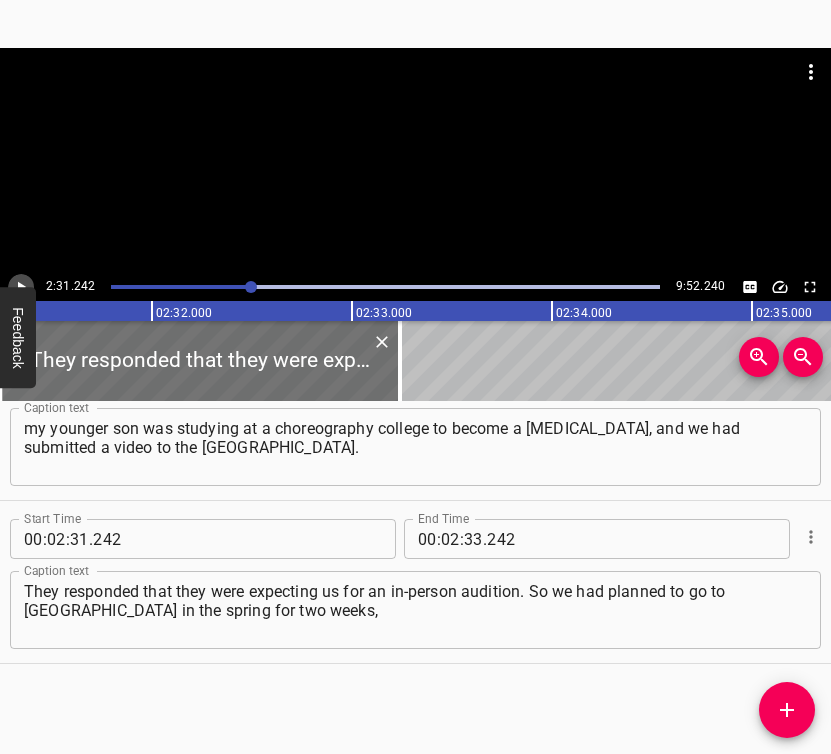 click 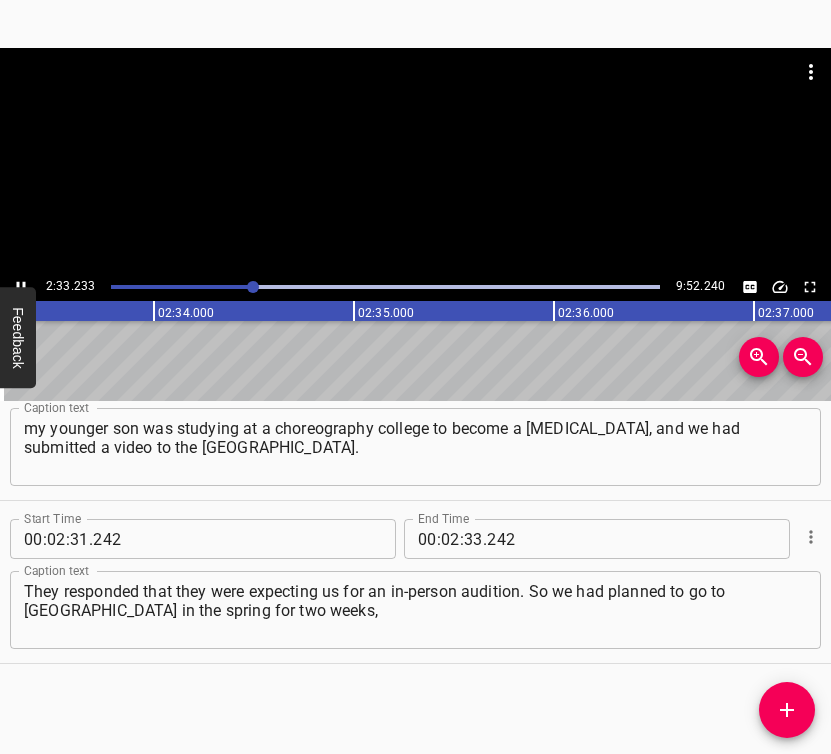 scroll, scrollTop: 0, scrollLeft: 30699, axis: horizontal 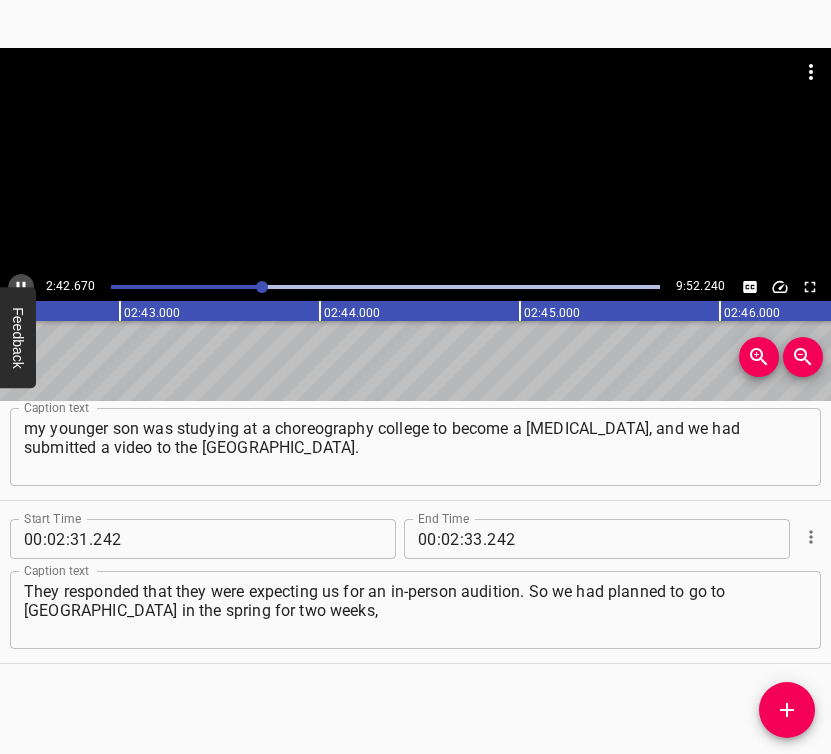 click 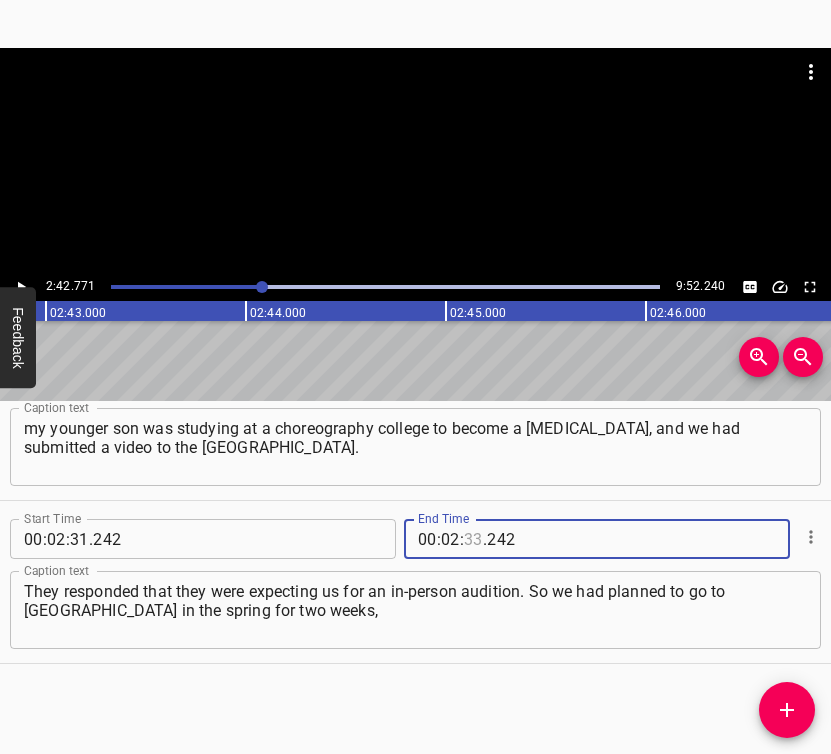 click at bounding box center [473, 539] 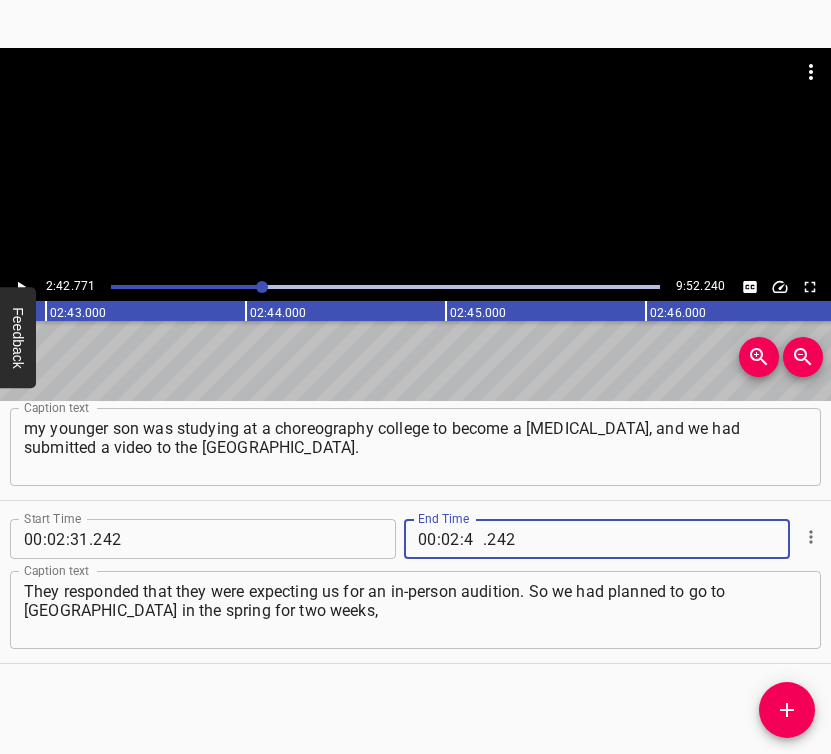 type on "42" 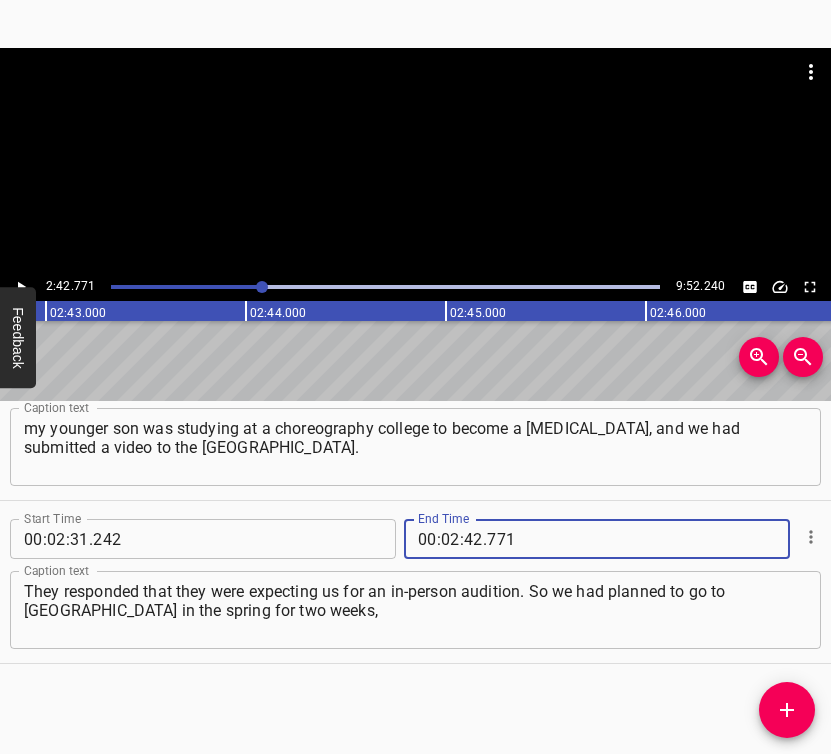 type on "771" 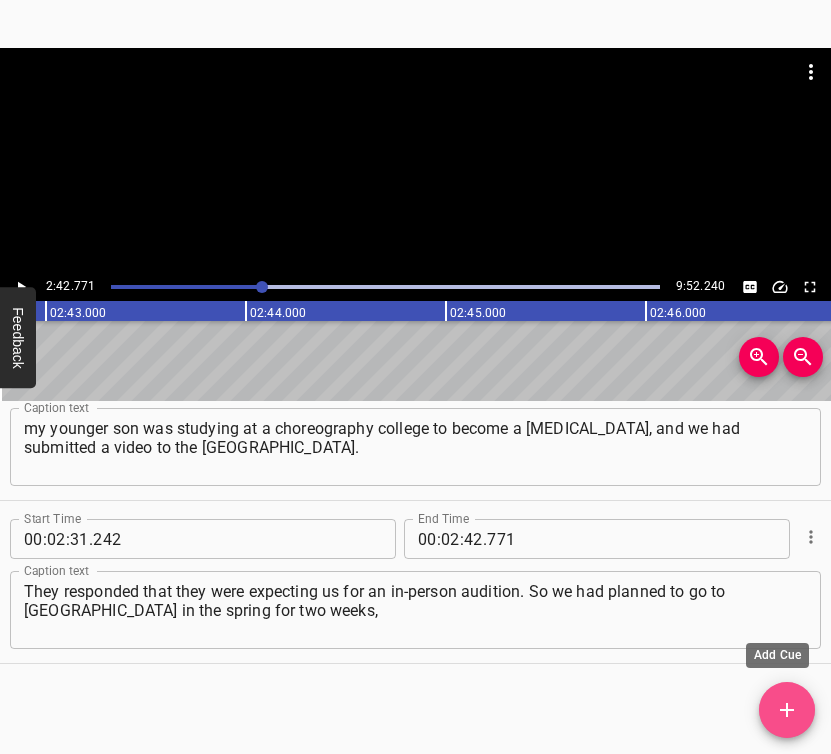 click 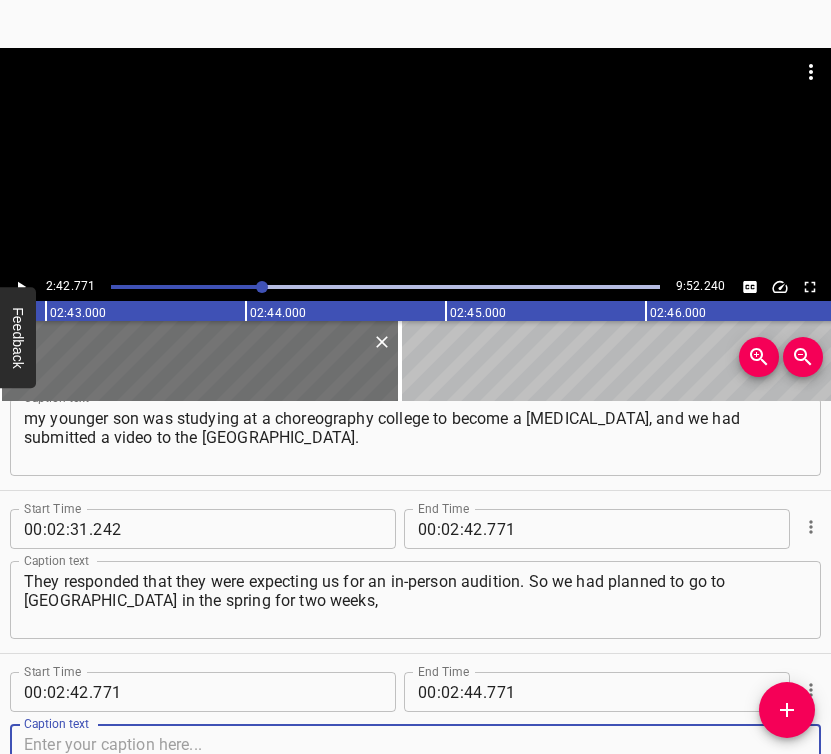 scroll, scrollTop: 2023, scrollLeft: 0, axis: vertical 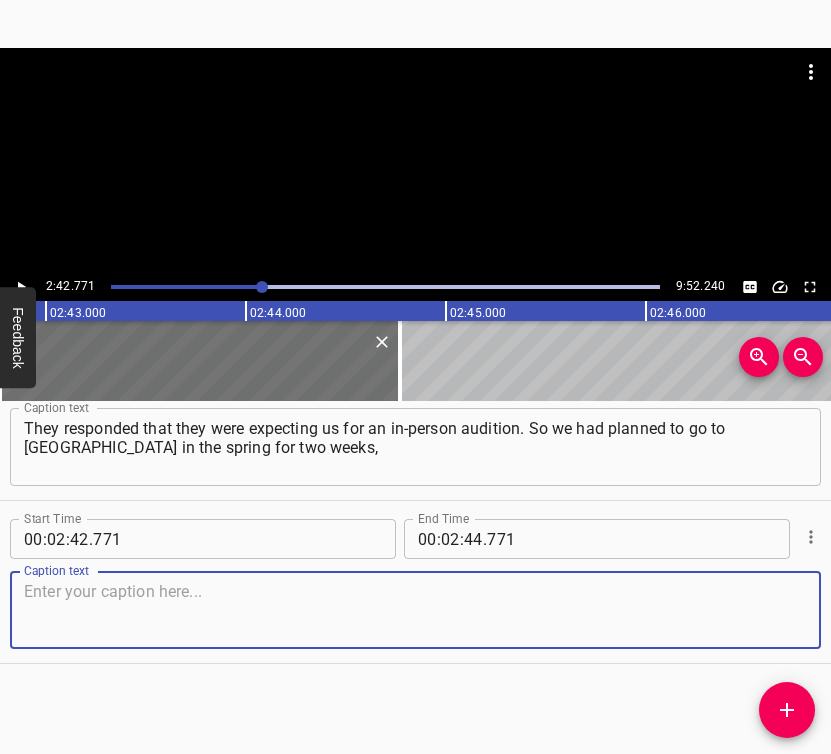 drag, startPoint x: 769, startPoint y: 613, endPoint x: 829, endPoint y: 597, distance: 62.0967 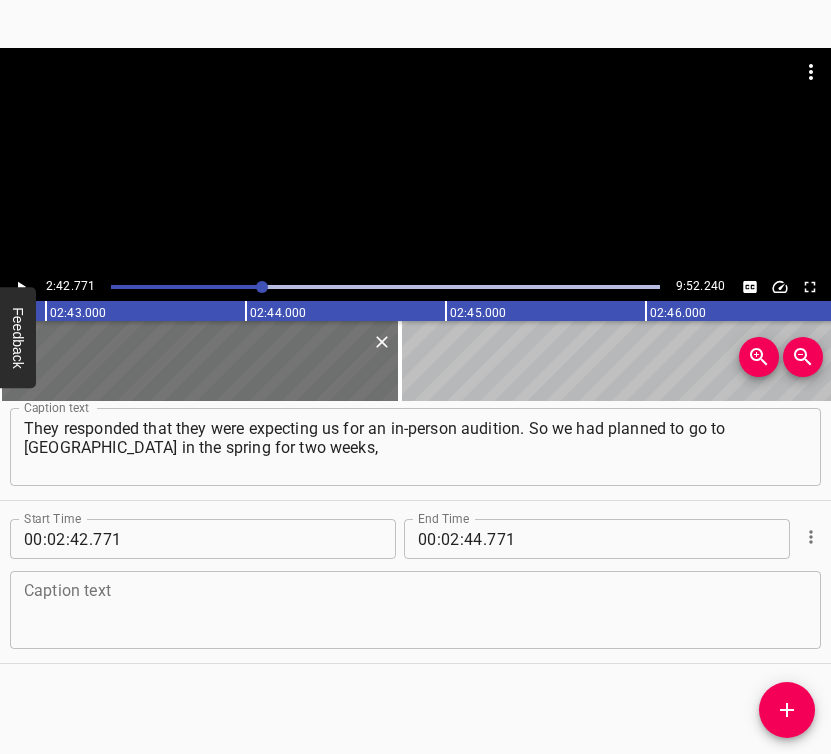 click at bounding box center (415, 610) 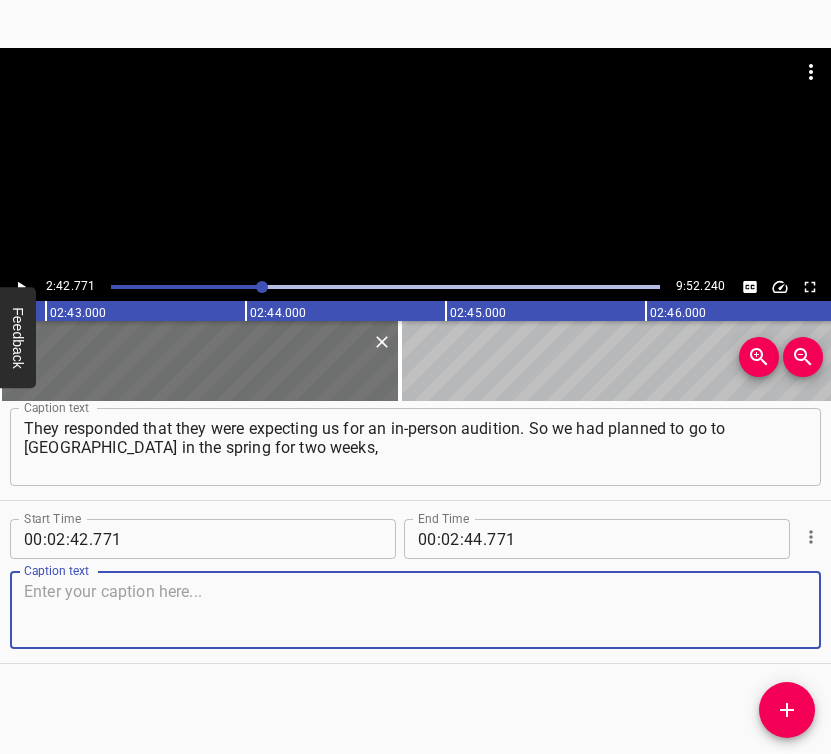 paste on "where they would see the boy and decide on his future. I had friends in [GEOGRAPHIC_DATA], so there were no questions about where to go — my wife went" 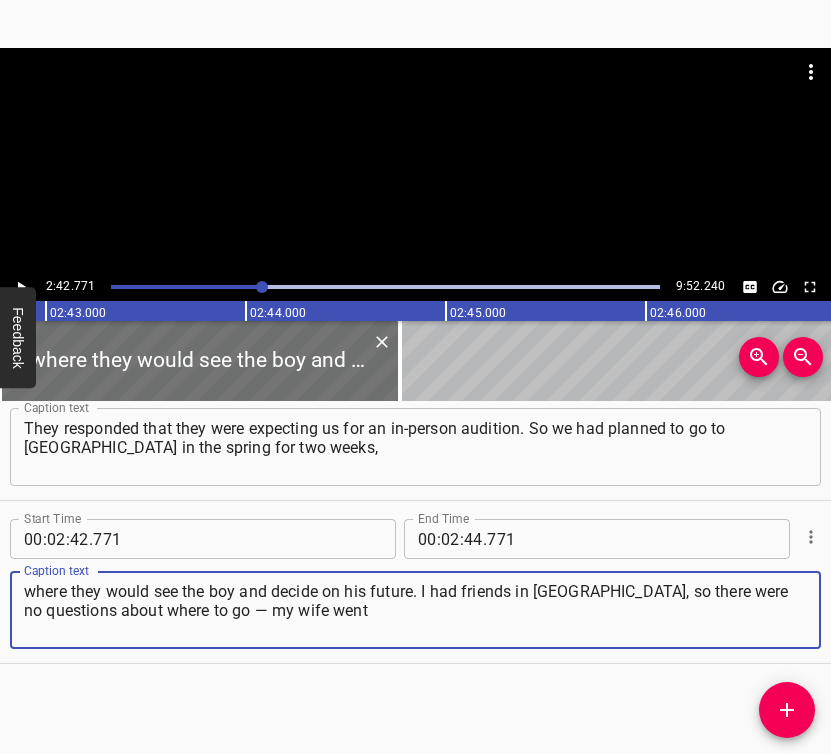 type on "where they would see the boy and decide on his future. I had friends in [GEOGRAPHIC_DATA], so there were no questions about where to go — my wife went" 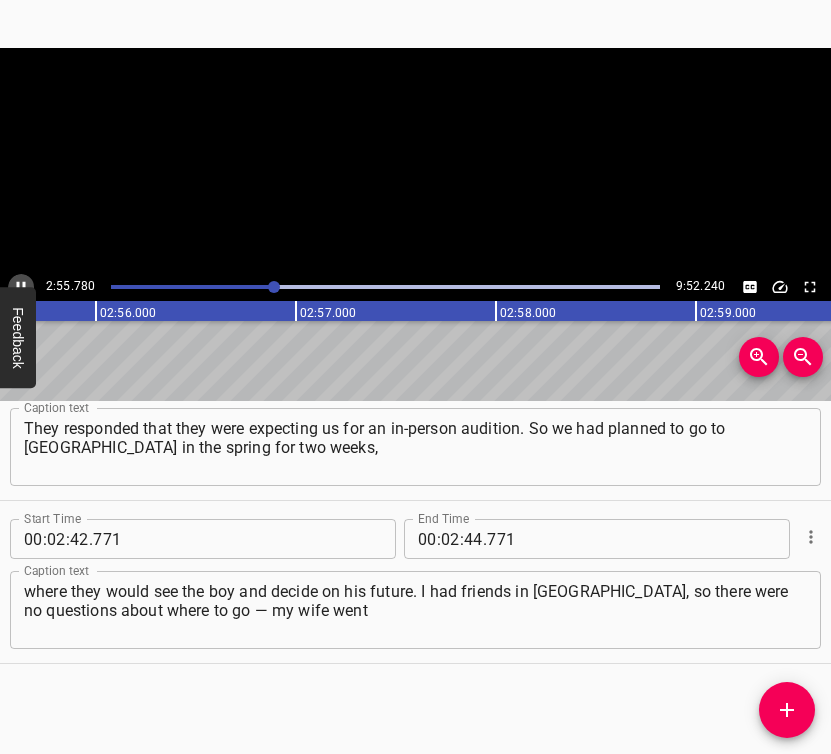 click 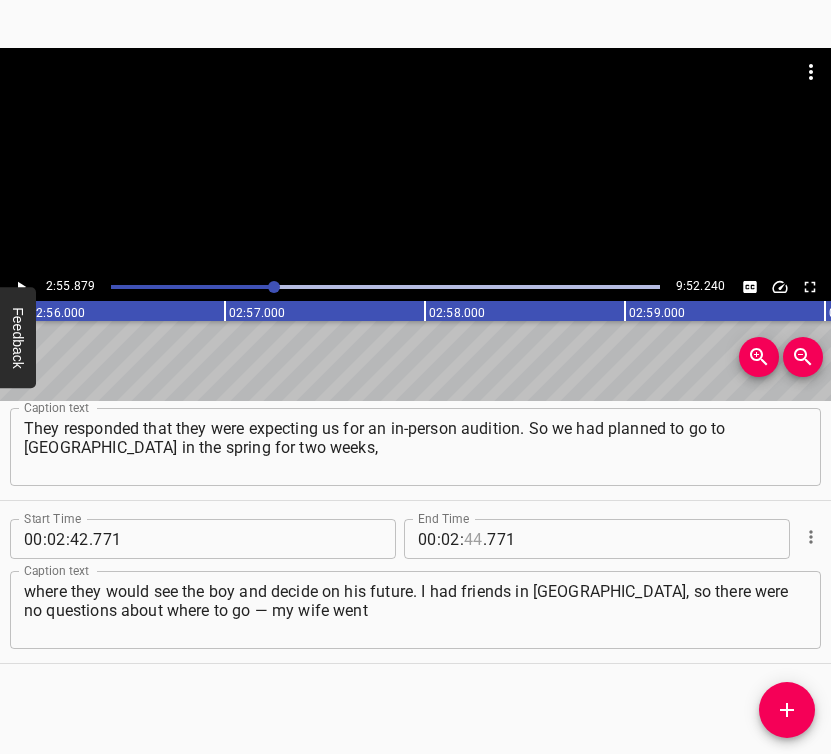 click at bounding box center (473, 539) 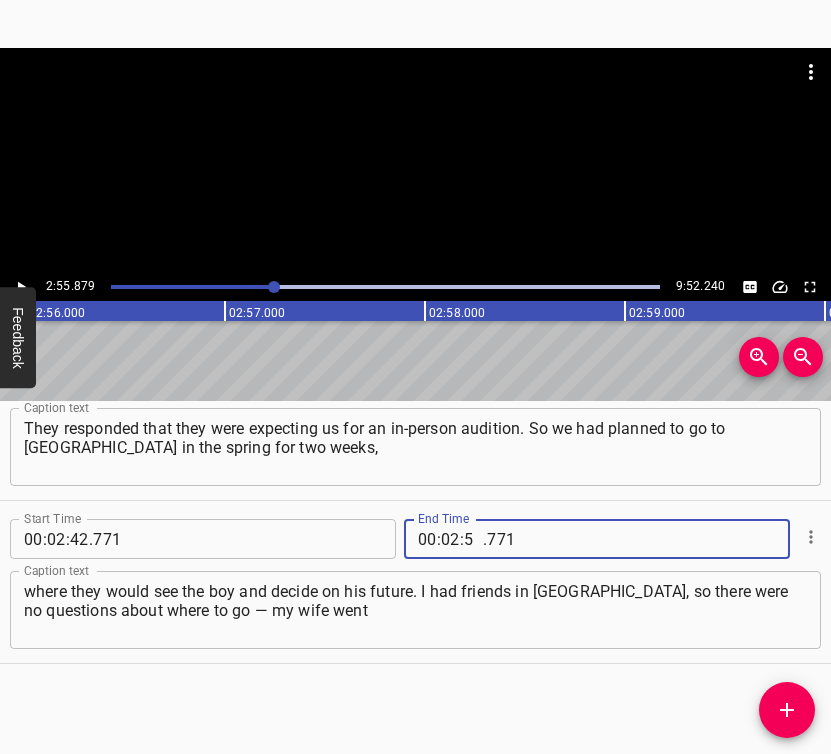 type on "55" 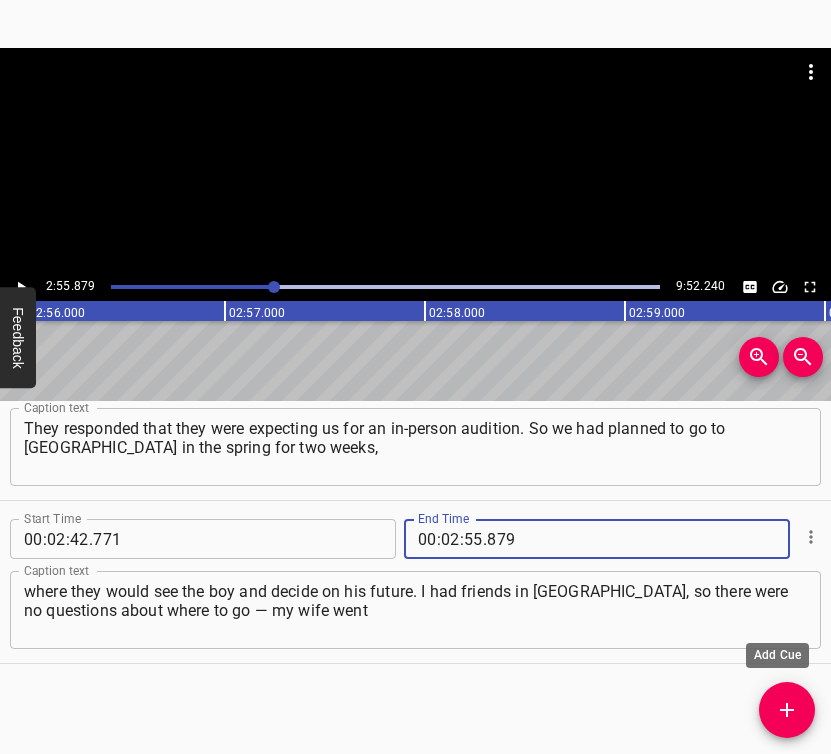 type on "879" 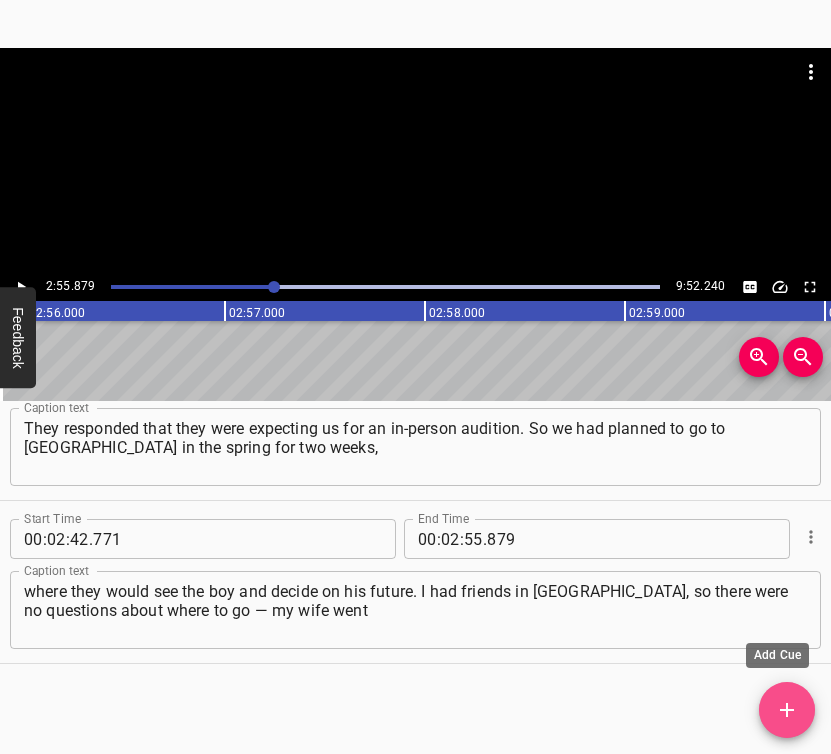 click 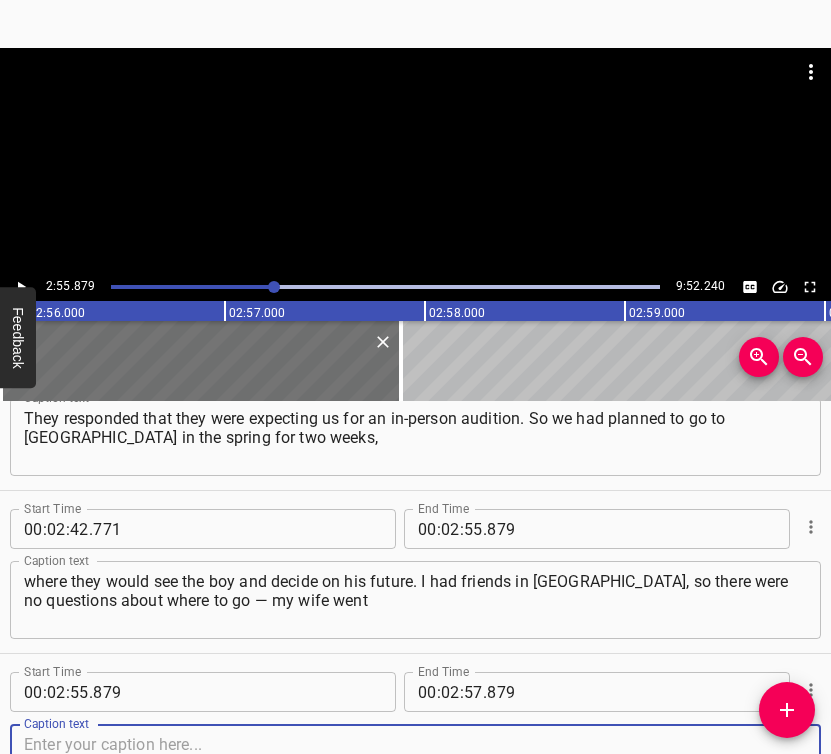scroll, scrollTop: 2186, scrollLeft: 0, axis: vertical 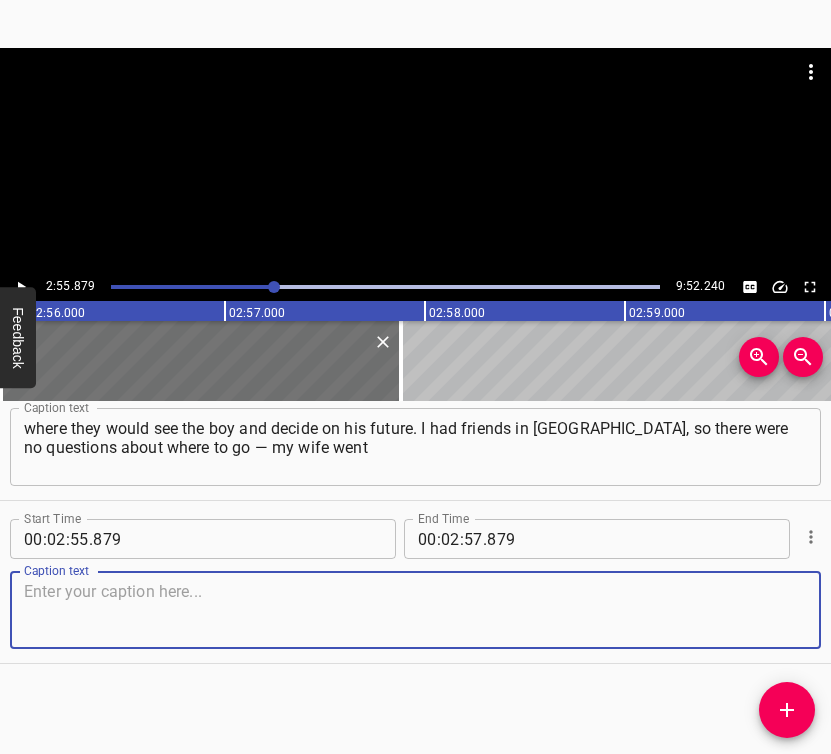 click at bounding box center [415, 610] 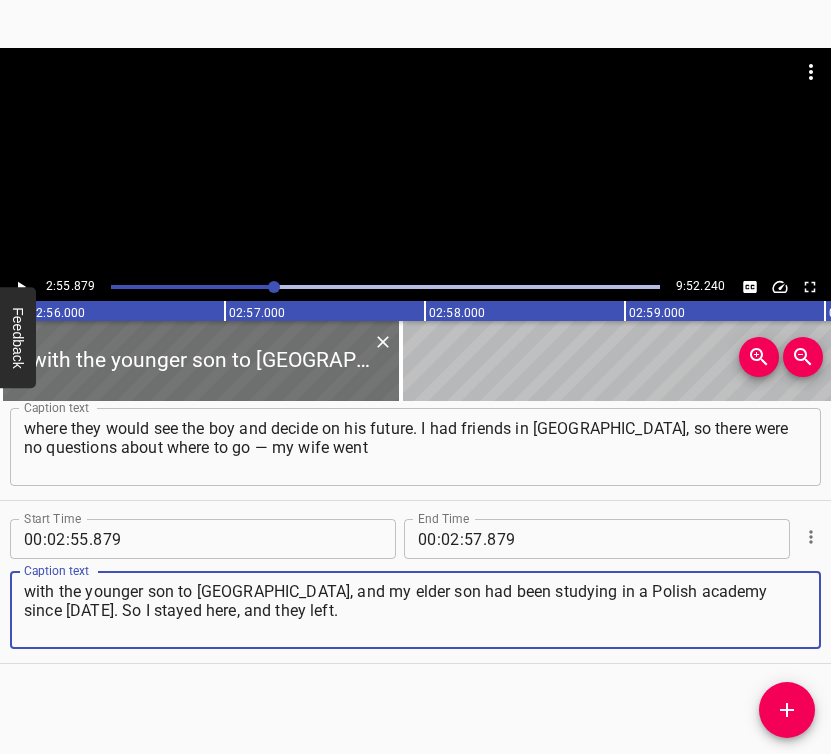 type on "with the younger son to [GEOGRAPHIC_DATA], and my elder son had been studying in a Polish academy since [DATE]. So I stayed here, and they left." 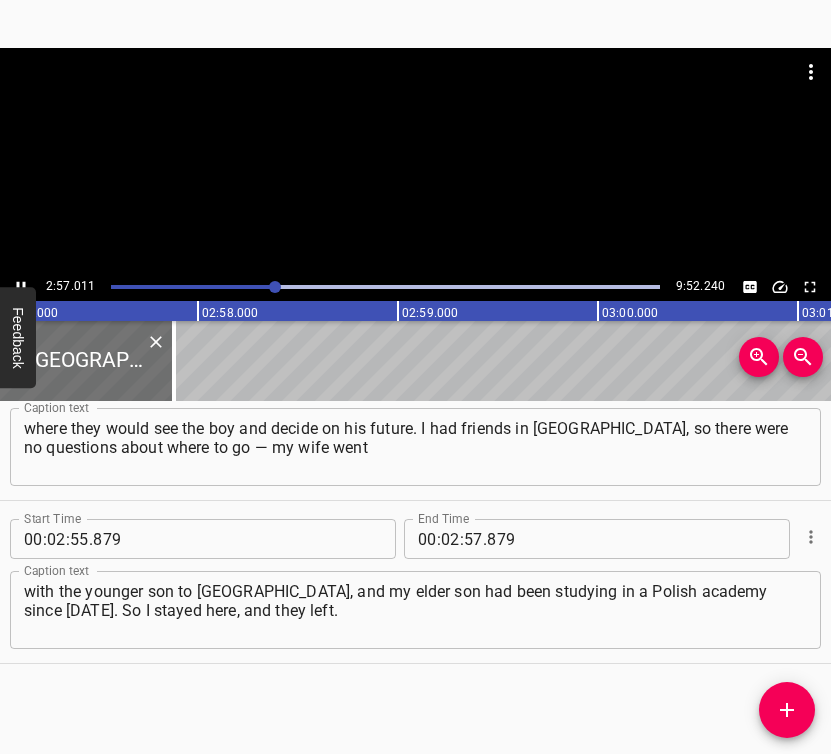 scroll, scrollTop: 0, scrollLeft: 35455, axis: horizontal 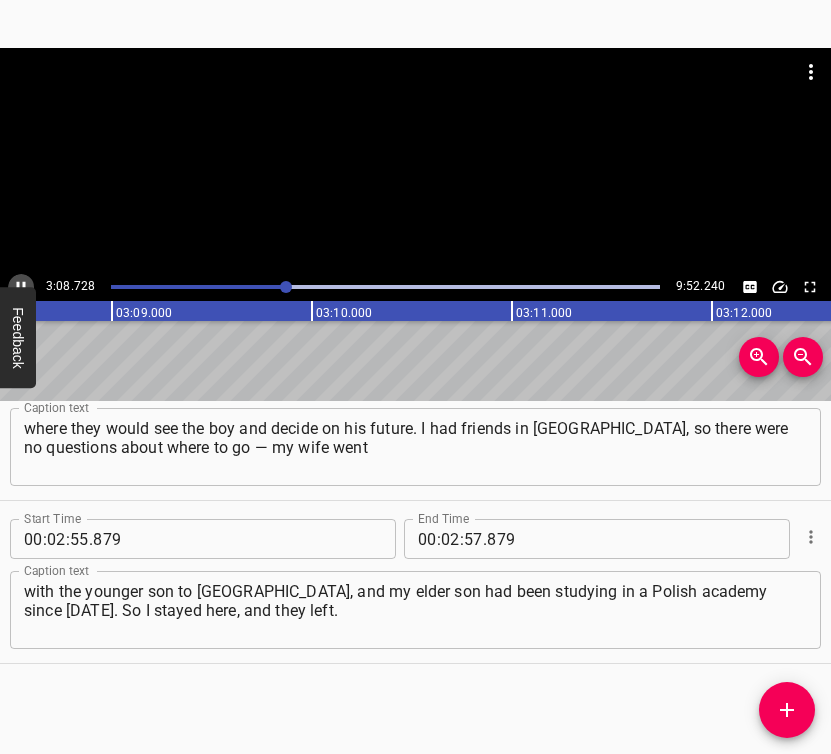 click 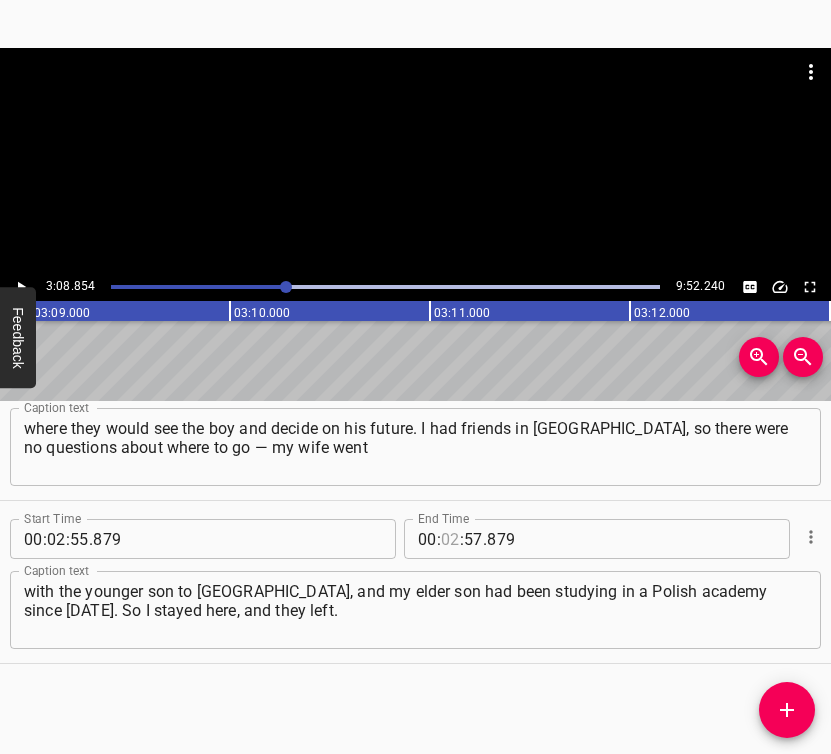 click at bounding box center (450, 539) 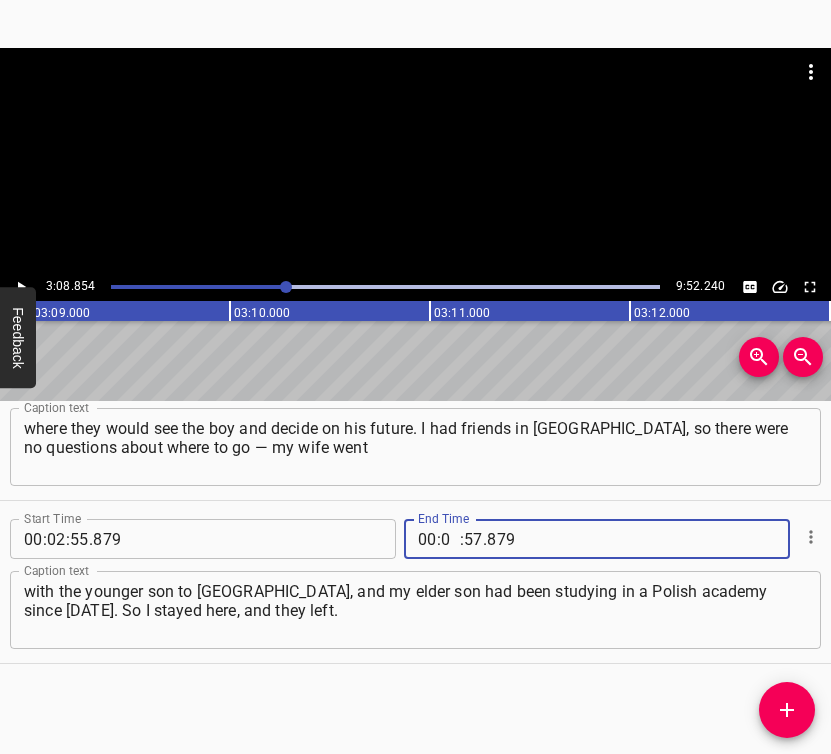 type on "03" 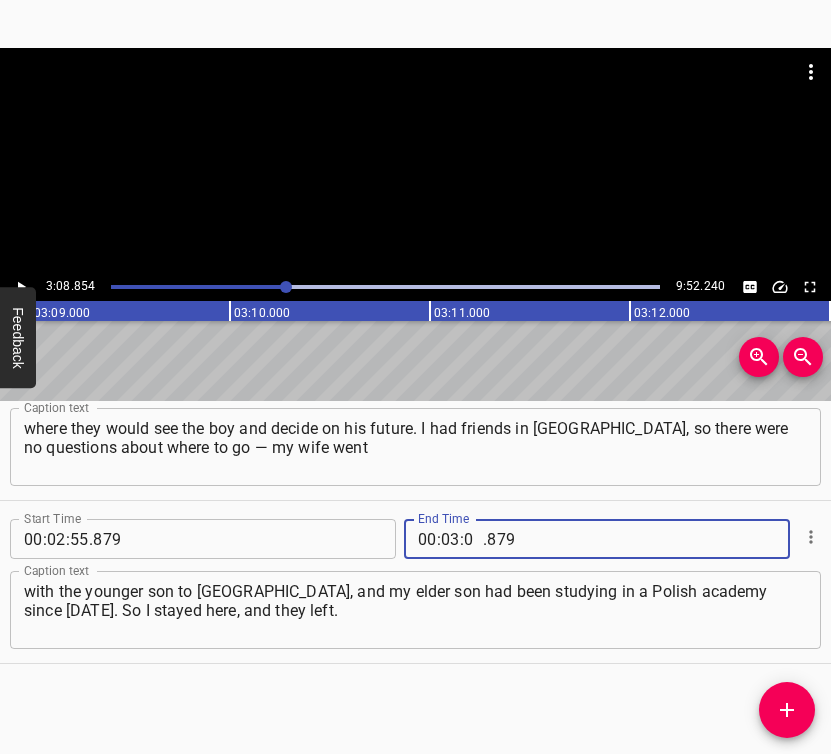 type on "08" 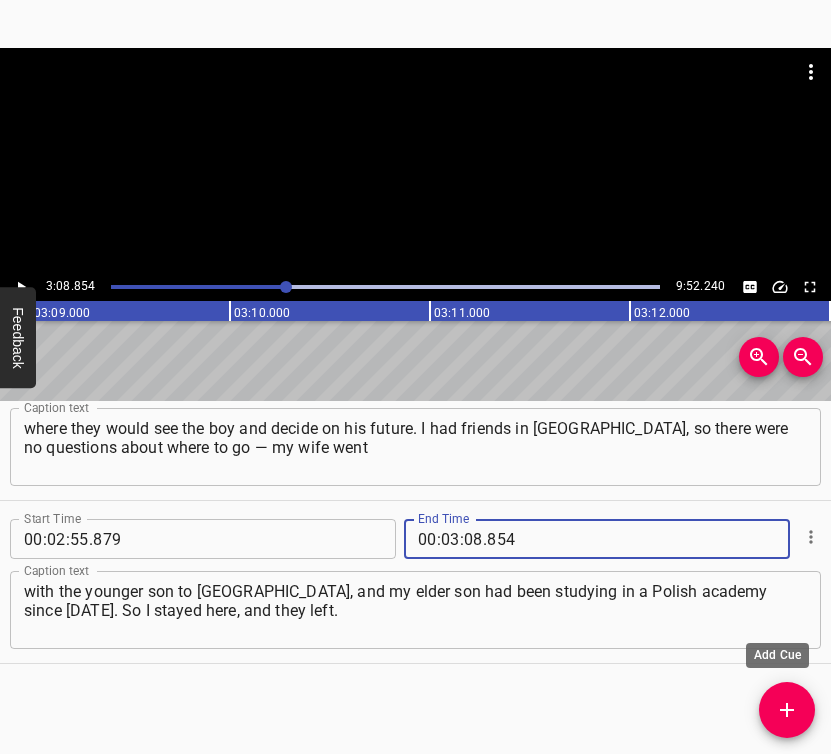 type on "854" 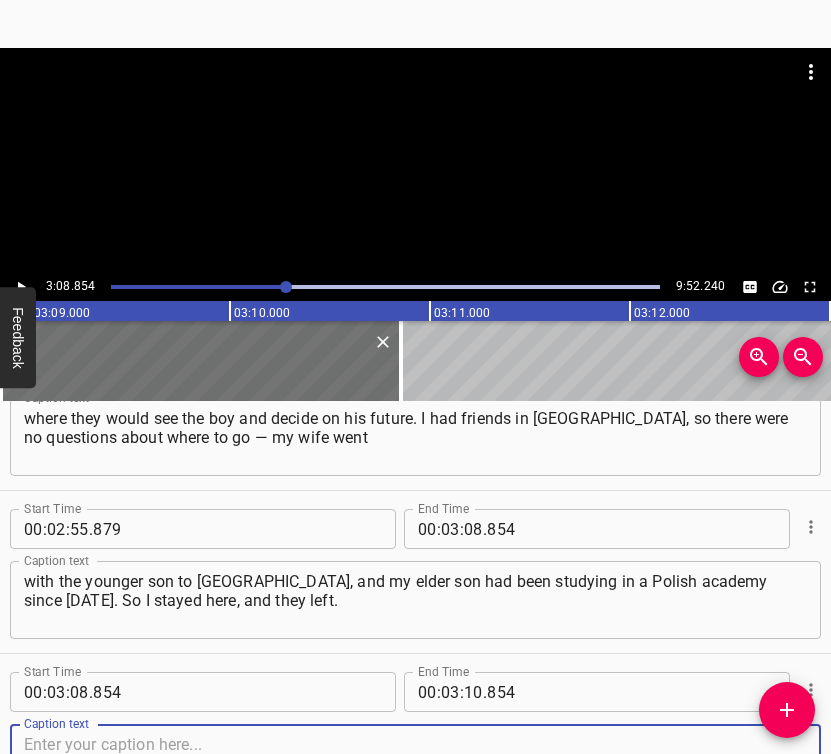 scroll, scrollTop: 2349, scrollLeft: 0, axis: vertical 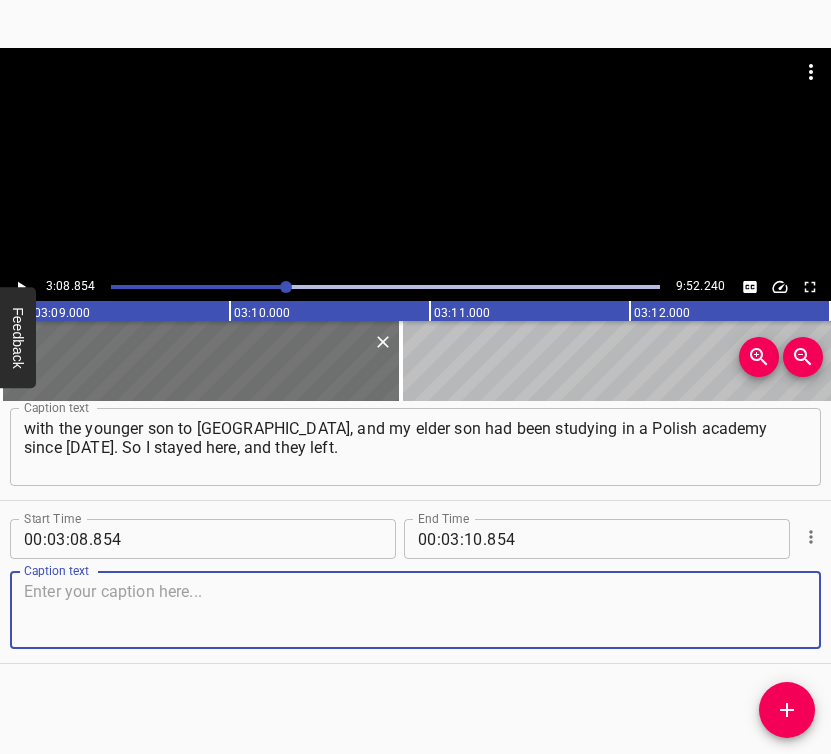 click at bounding box center [415, 610] 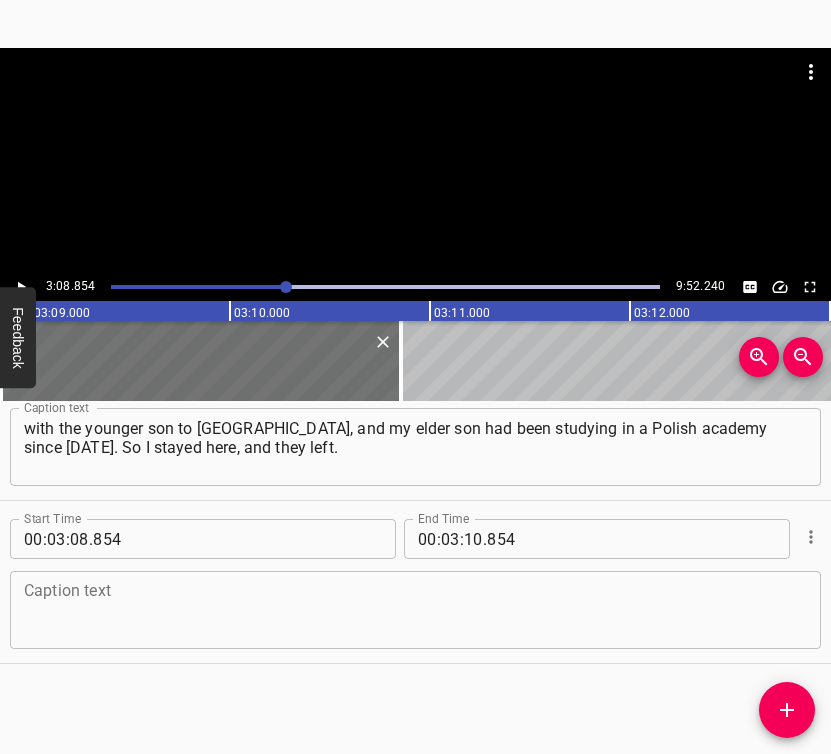 click on "Caption text" at bounding box center [415, 610] 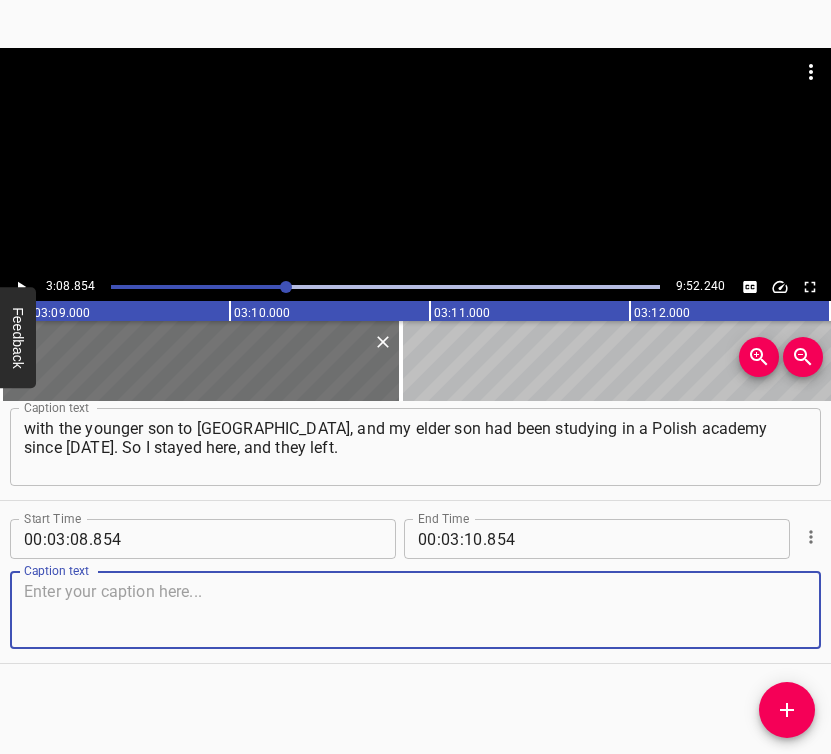 paste on "On [DATE], I took my wife to [GEOGRAPHIC_DATA], and from there she got on a bus and left. Here, for more than three years now, we haven't had" 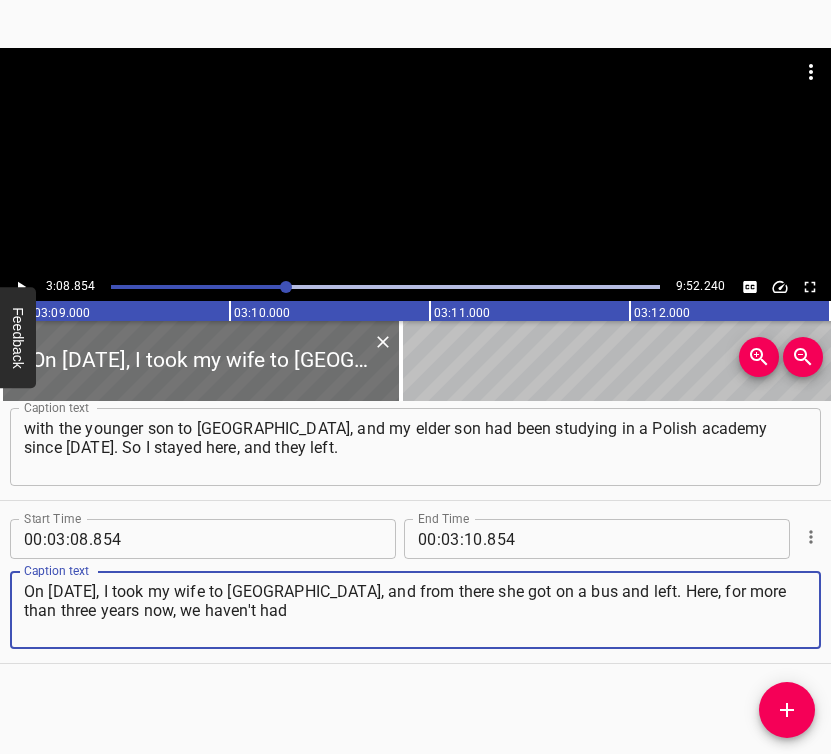 type on "On [DATE], I took my wife to [GEOGRAPHIC_DATA], and from there she got on a bus and left. Here, for more than three years now, we haven't had" 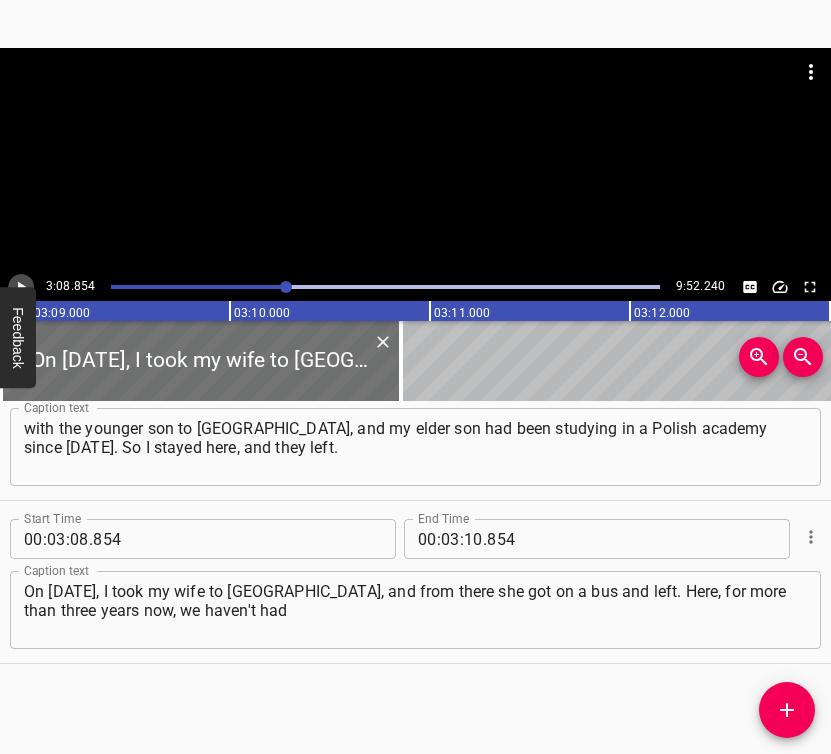 click 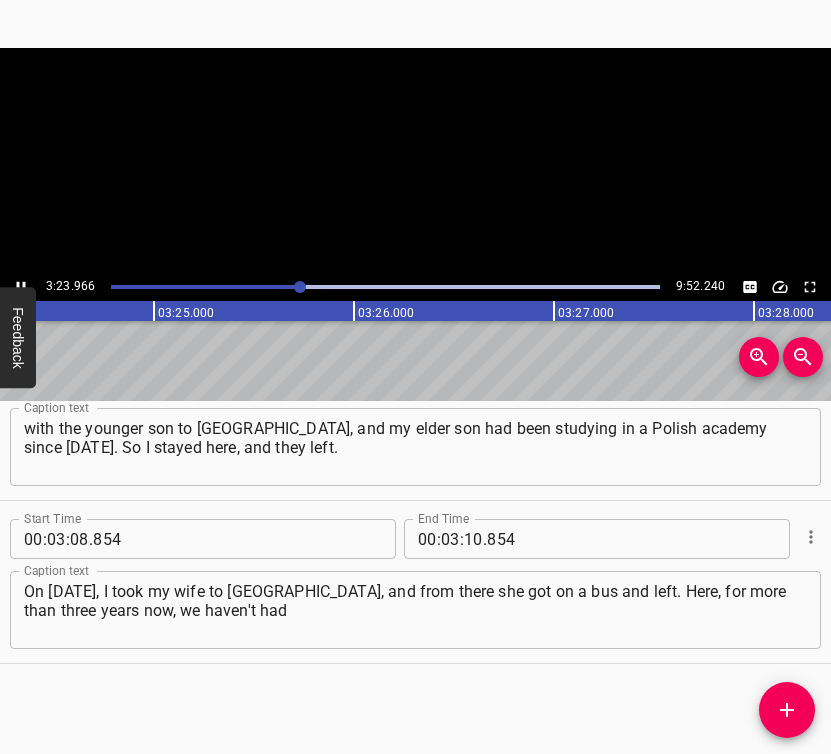click 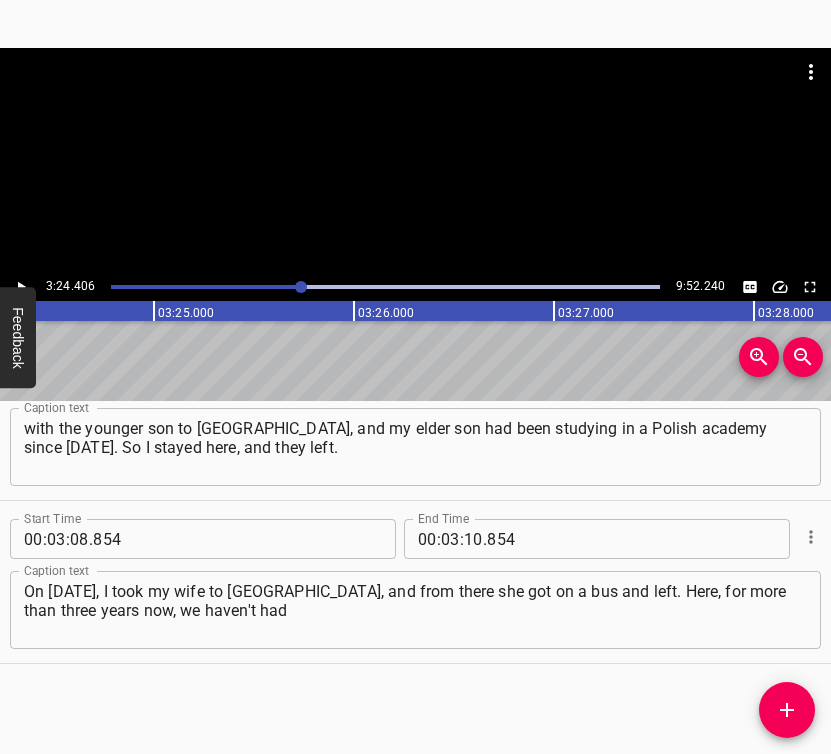 scroll, scrollTop: 0, scrollLeft: 40881, axis: horizontal 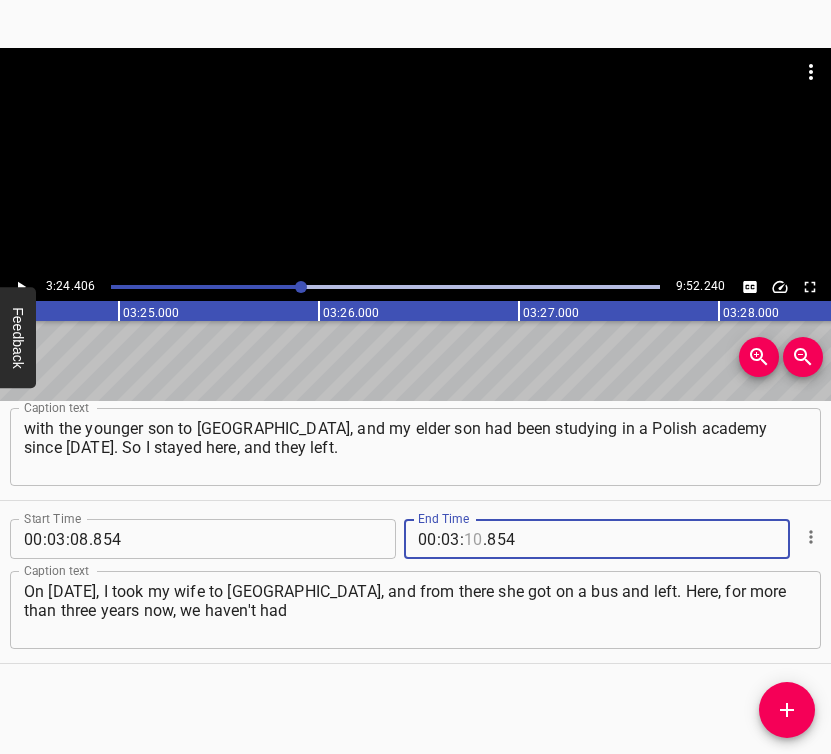click at bounding box center [473, 539] 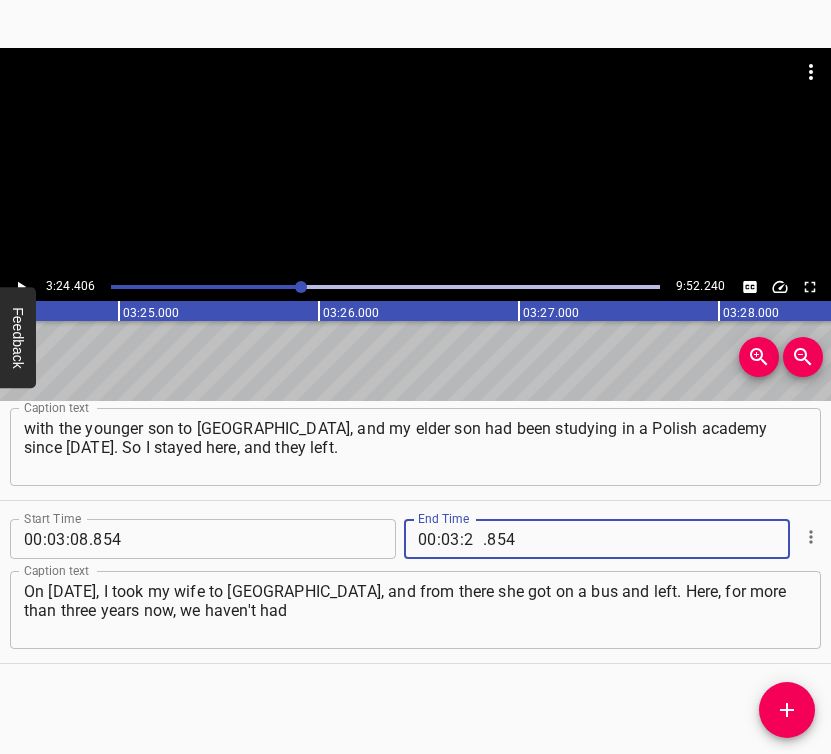 type on "24" 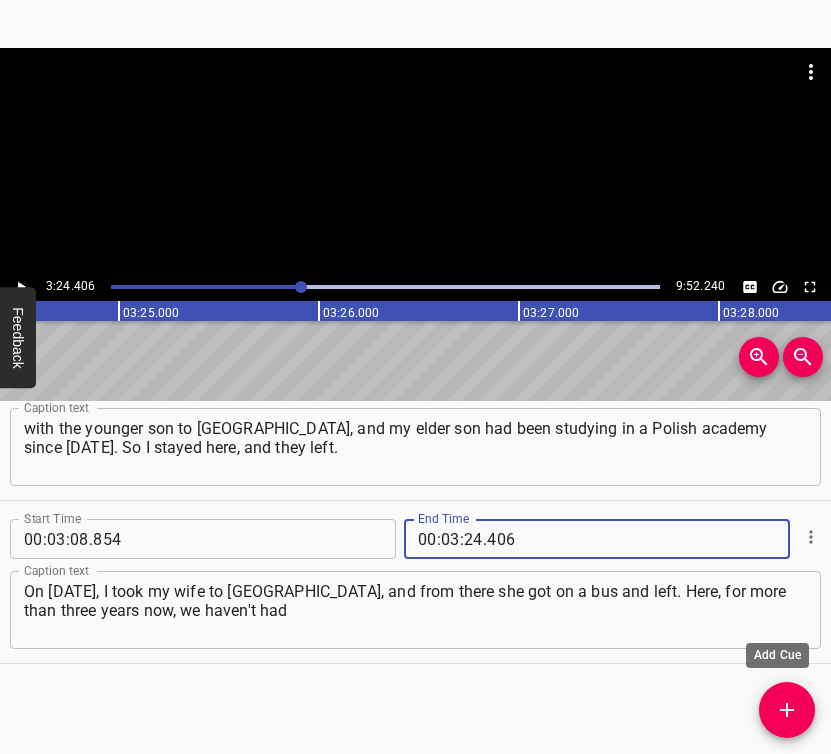 type on "406" 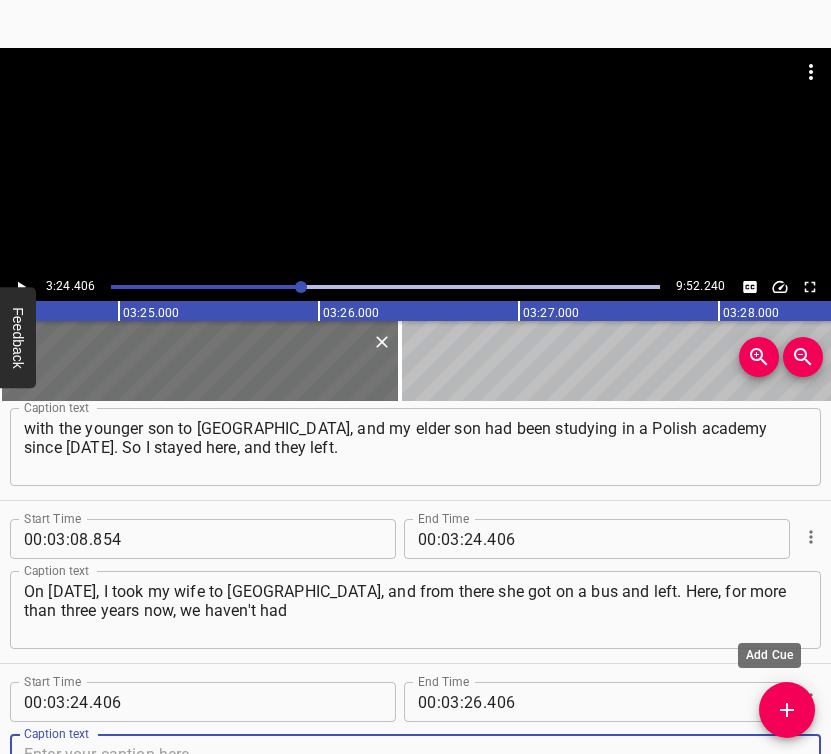 scroll, scrollTop: 2359, scrollLeft: 0, axis: vertical 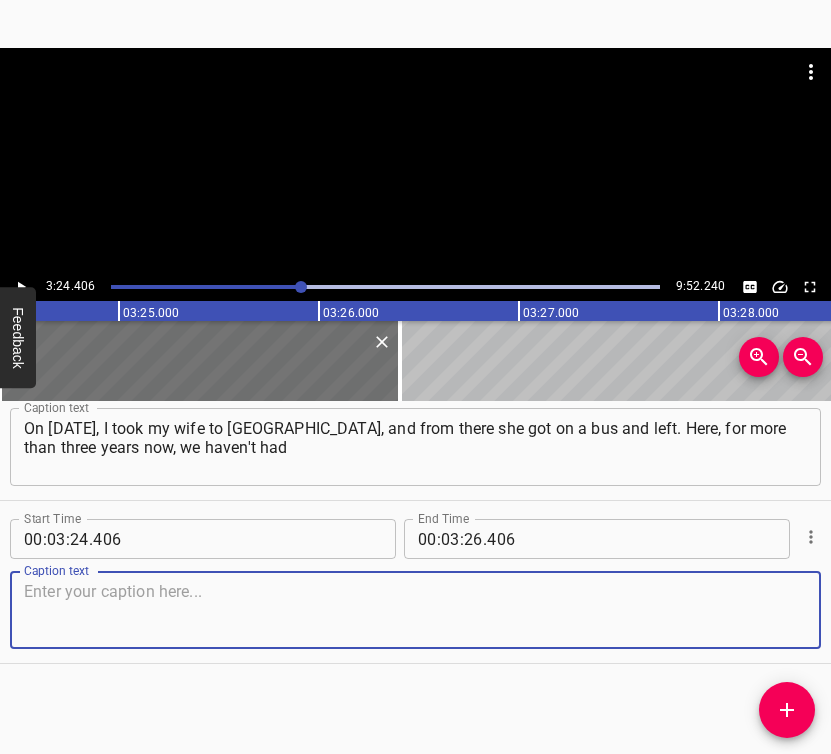 drag, startPoint x: 775, startPoint y: 617, endPoint x: 779, endPoint y: 606, distance: 11.7046995 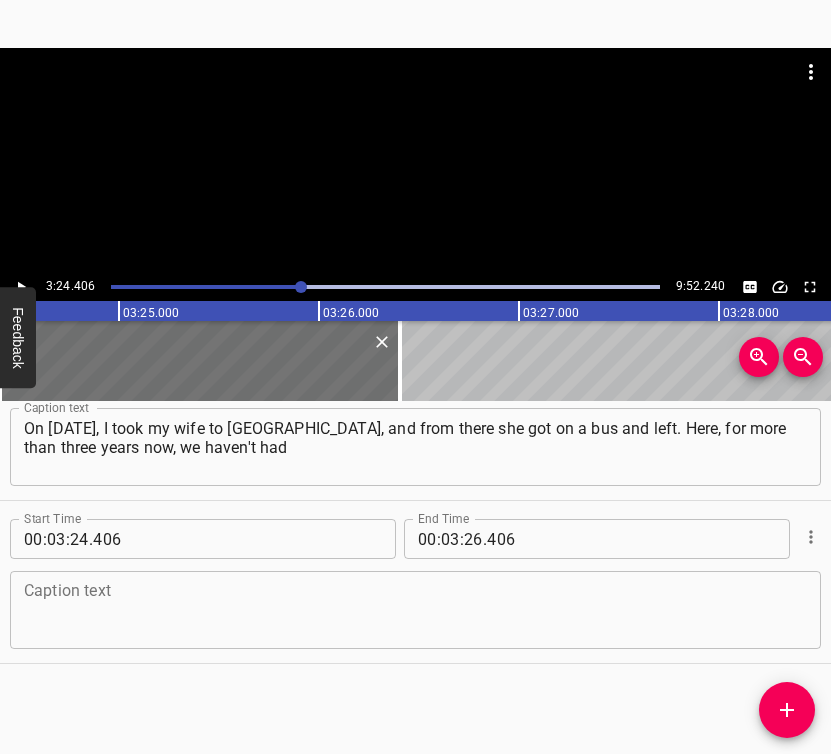 click at bounding box center [415, 610] 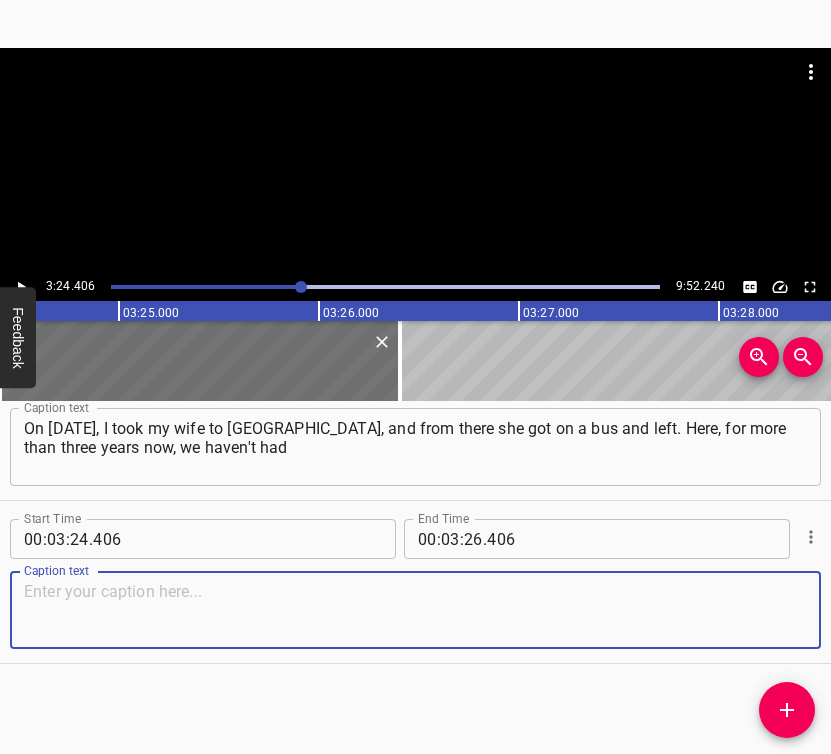 paste on "any middle-ground emotions. They're either really amazing or really crushing. It's either the peak of happiness or you're completely flattened, as they say." 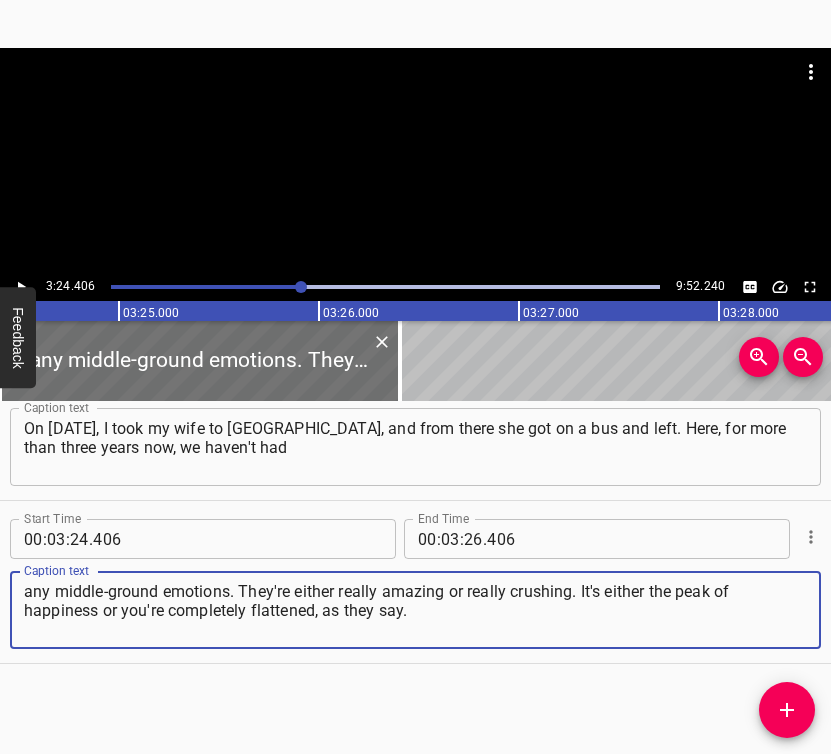 type on "any middle-ground emotions. They're either really amazing or really crushing. It's either the peak of happiness or you're completely flattened, as they say." 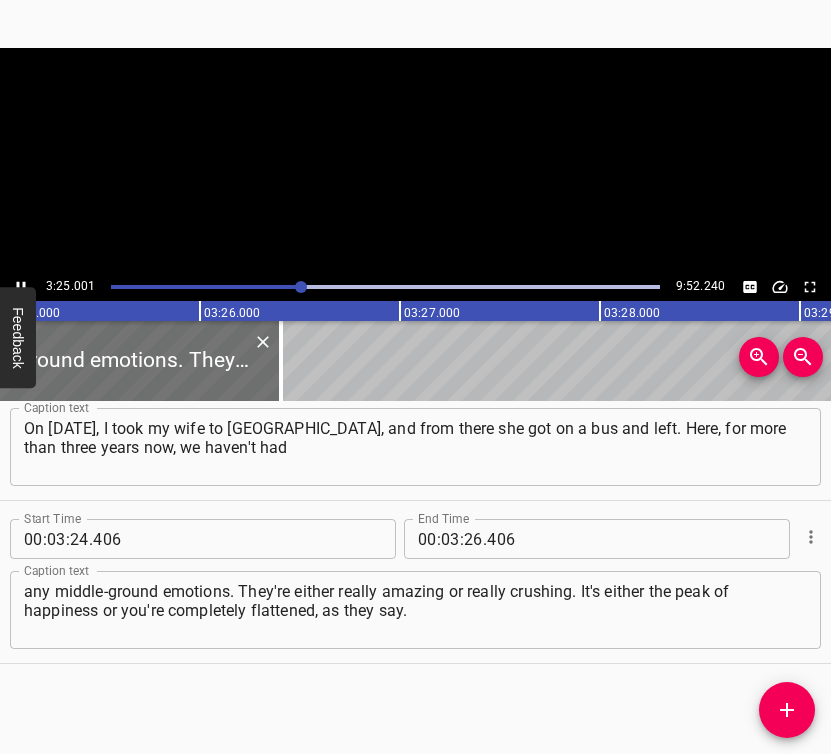 scroll, scrollTop: 0, scrollLeft: 41052, axis: horizontal 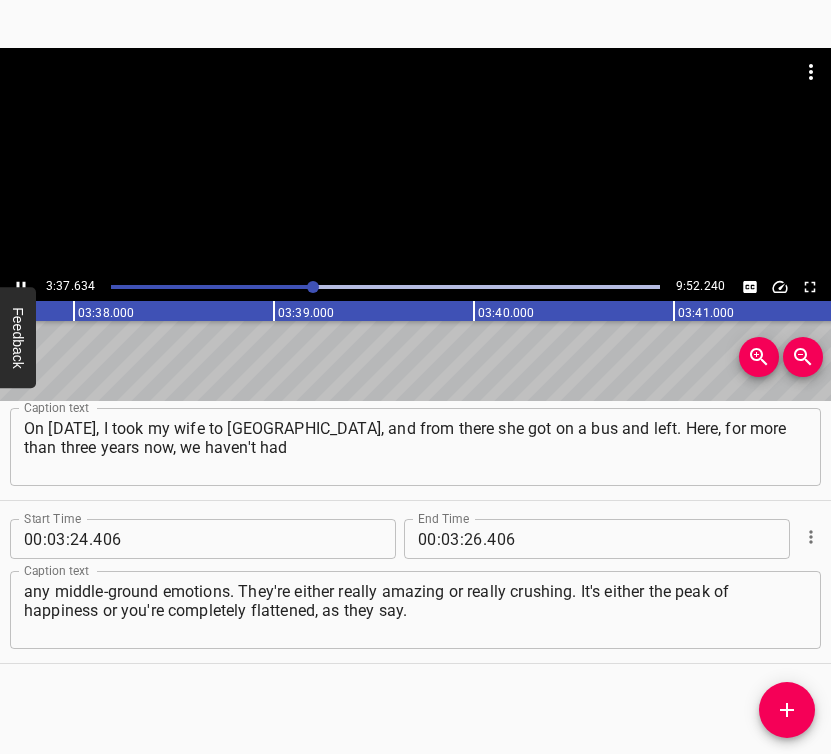 click 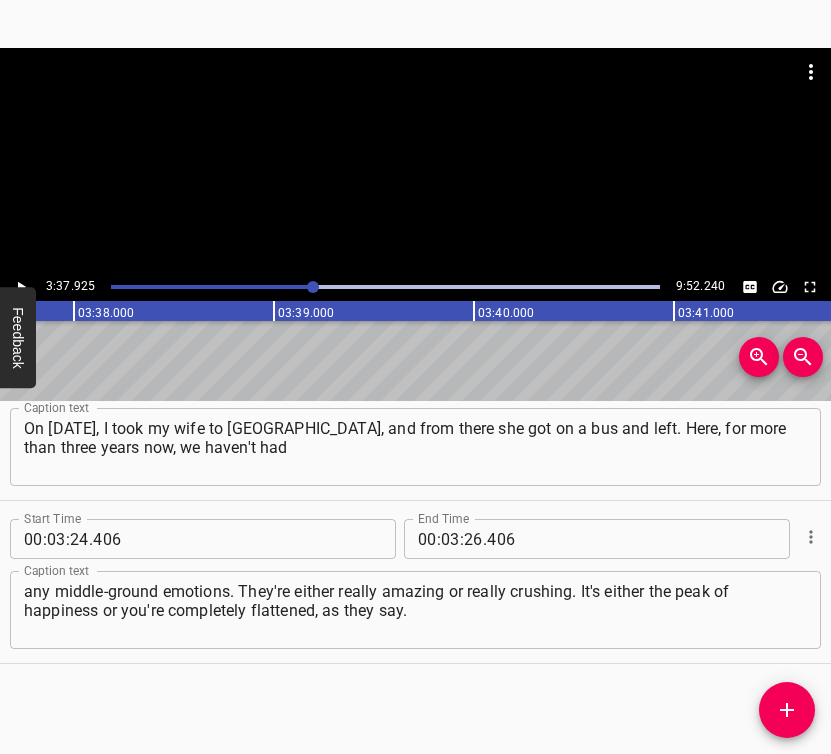 scroll, scrollTop: 0, scrollLeft: 43585, axis: horizontal 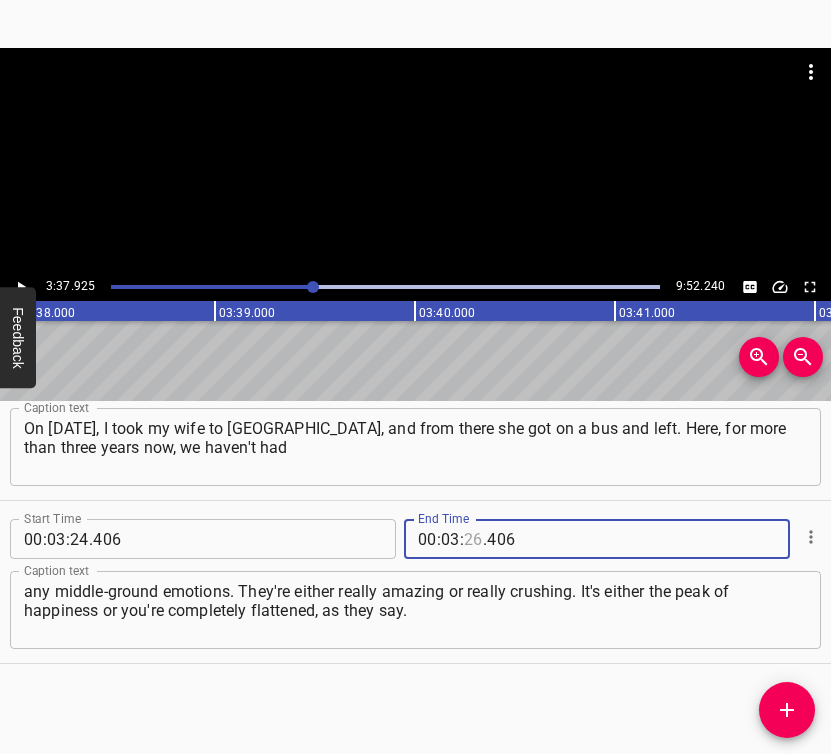 click at bounding box center (473, 539) 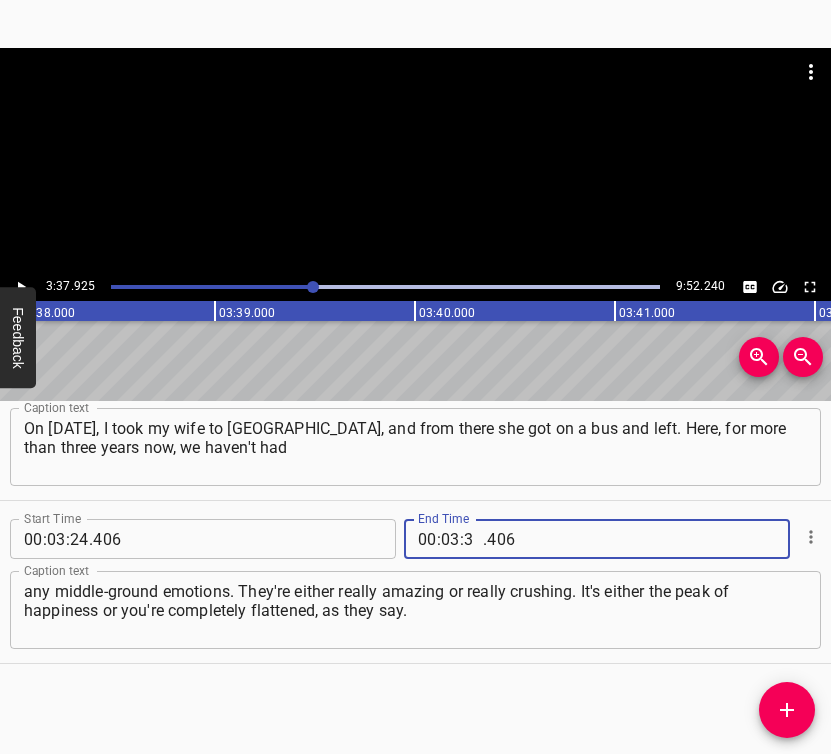 type on "37" 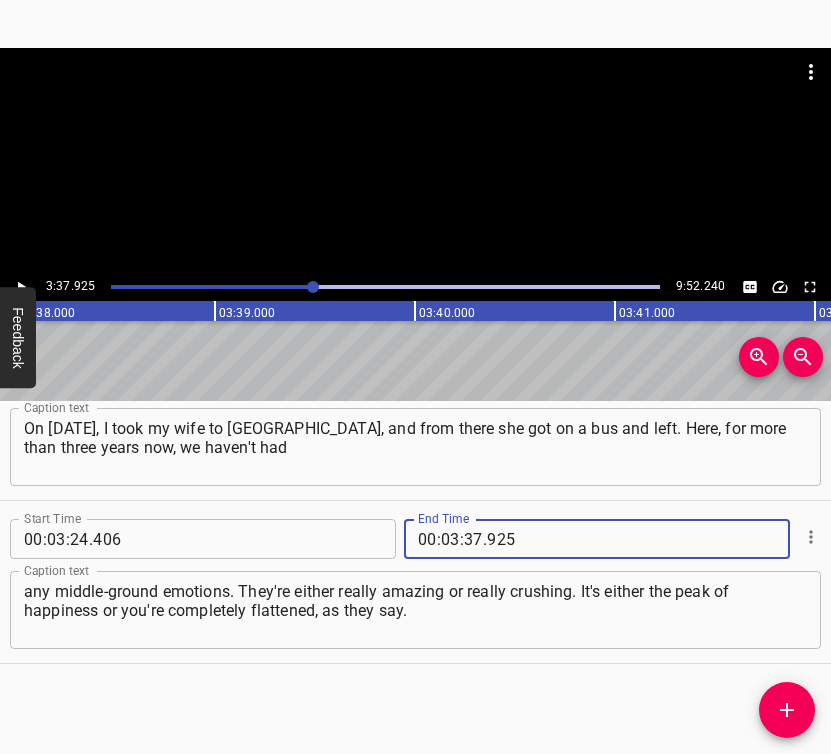 type on "925" 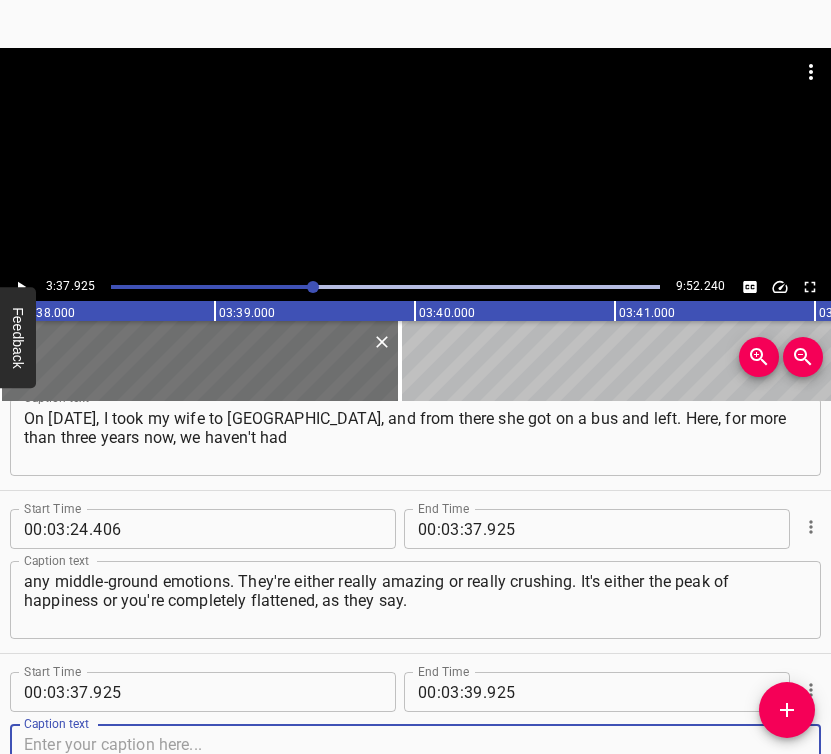 scroll, scrollTop: 2675, scrollLeft: 0, axis: vertical 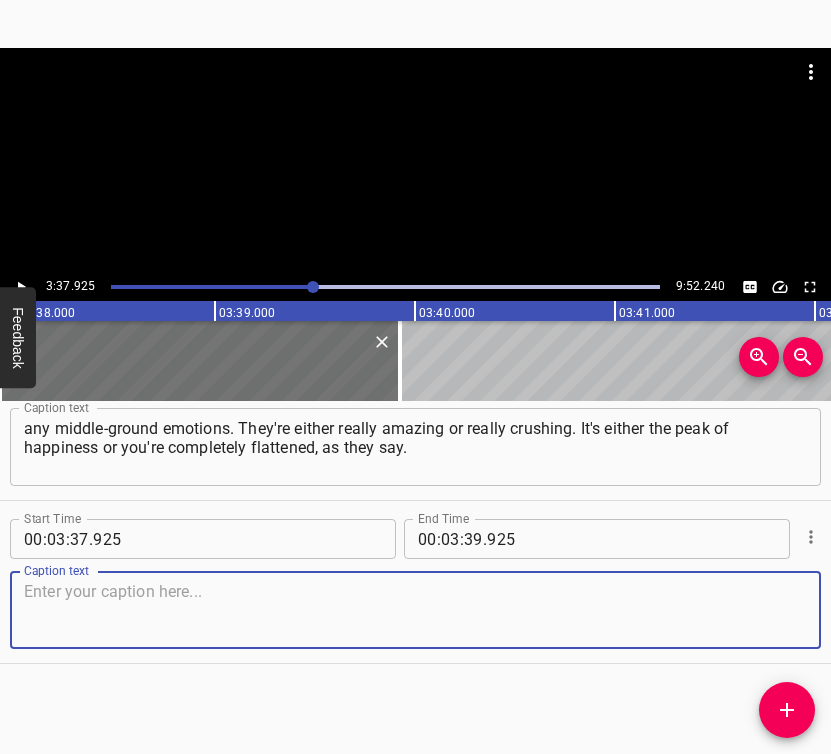 click at bounding box center (415, 610) 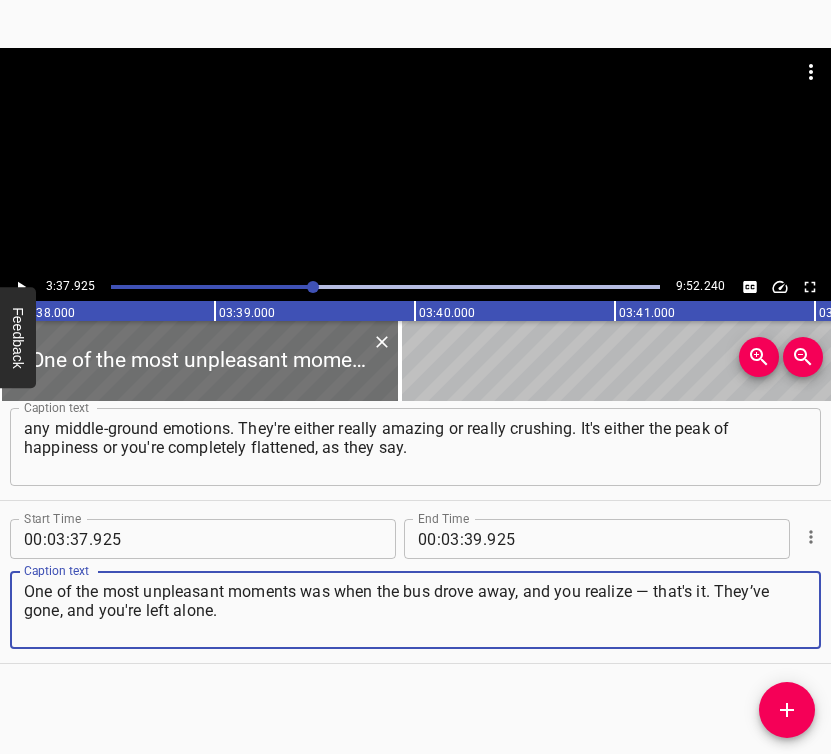 type on "One of the most unpleasant moments was when the bus drove away, and you realize — that's it. They’ve gone, and you're left alone." 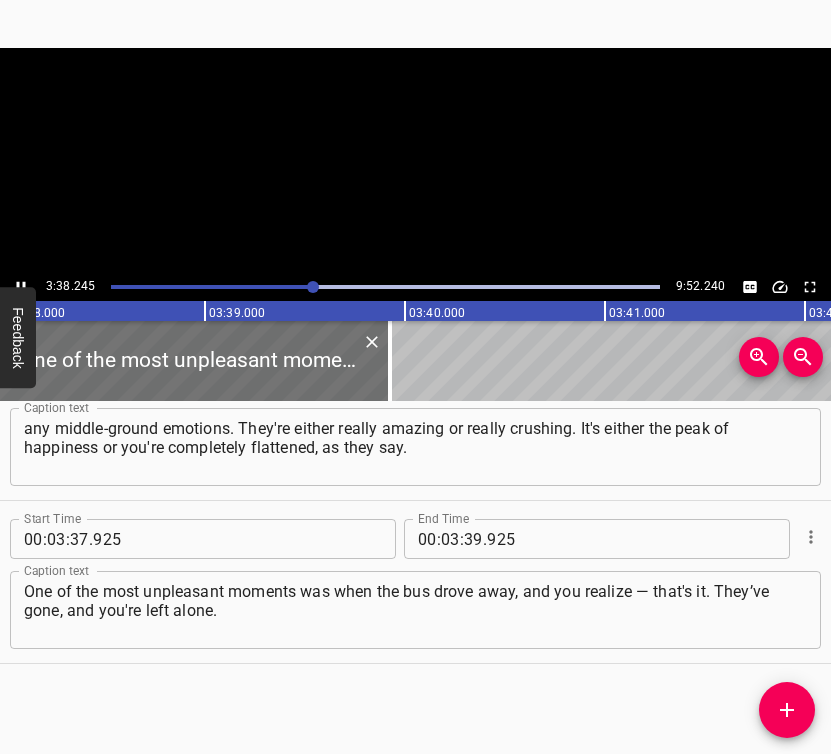 scroll, scrollTop: 0, scrollLeft: 43648, axis: horizontal 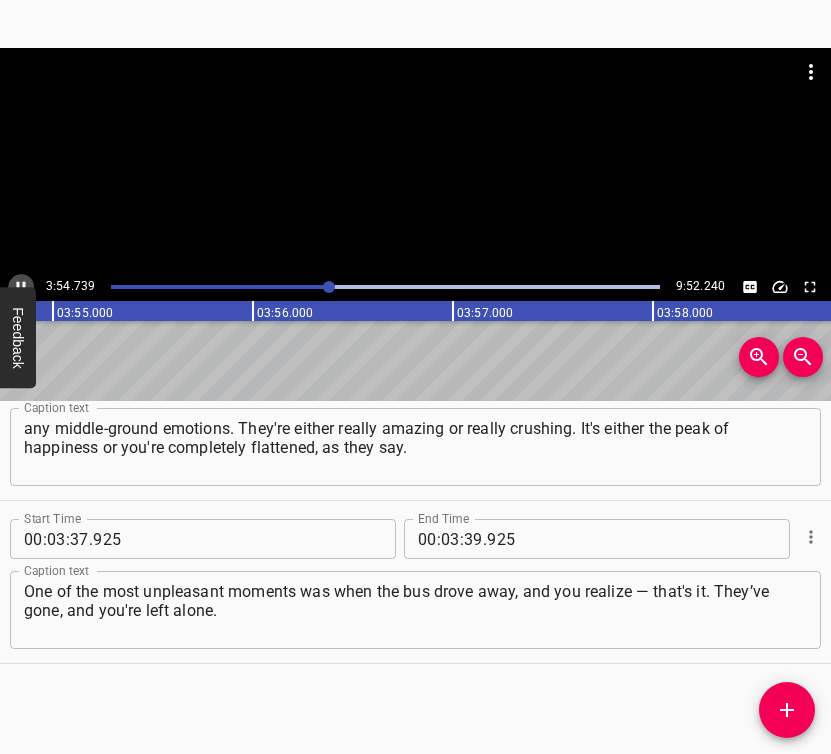 click 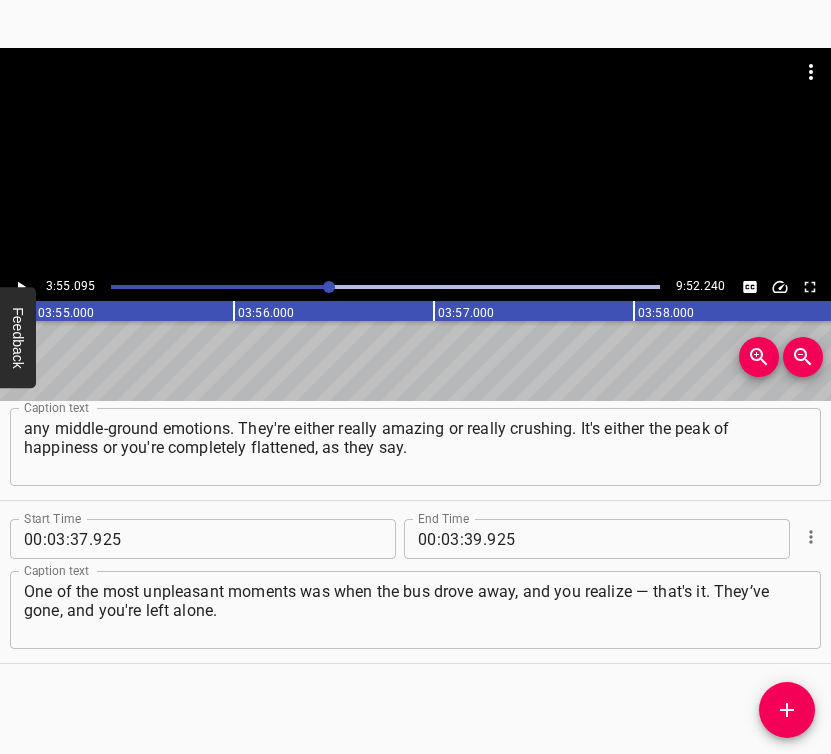 scroll, scrollTop: 0, scrollLeft: 47018, axis: horizontal 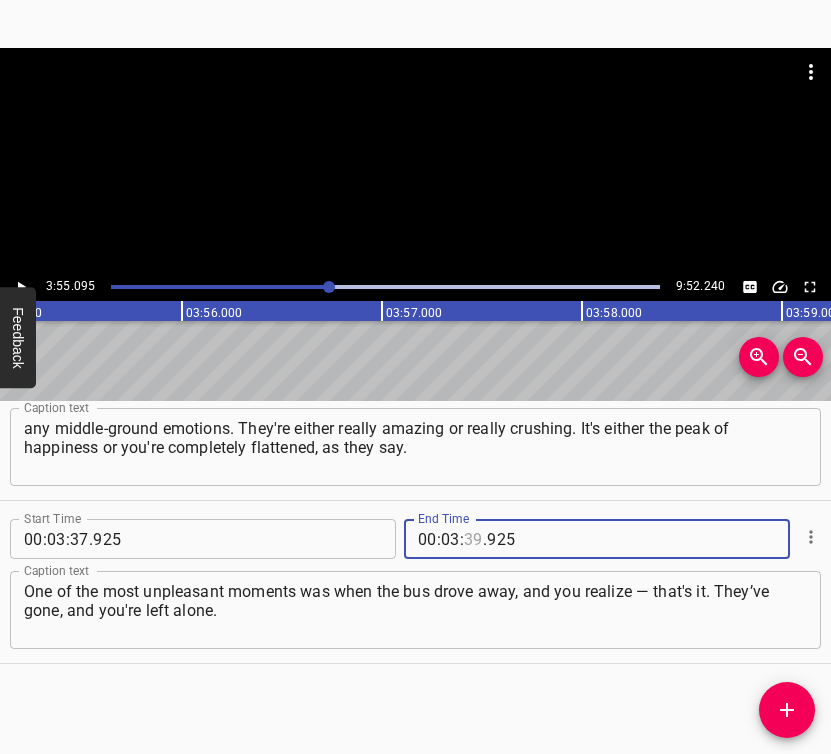 drag, startPoint x: 465, startPoint y: 532, endPoint x: 493, endPoint y: 511, distance: 35 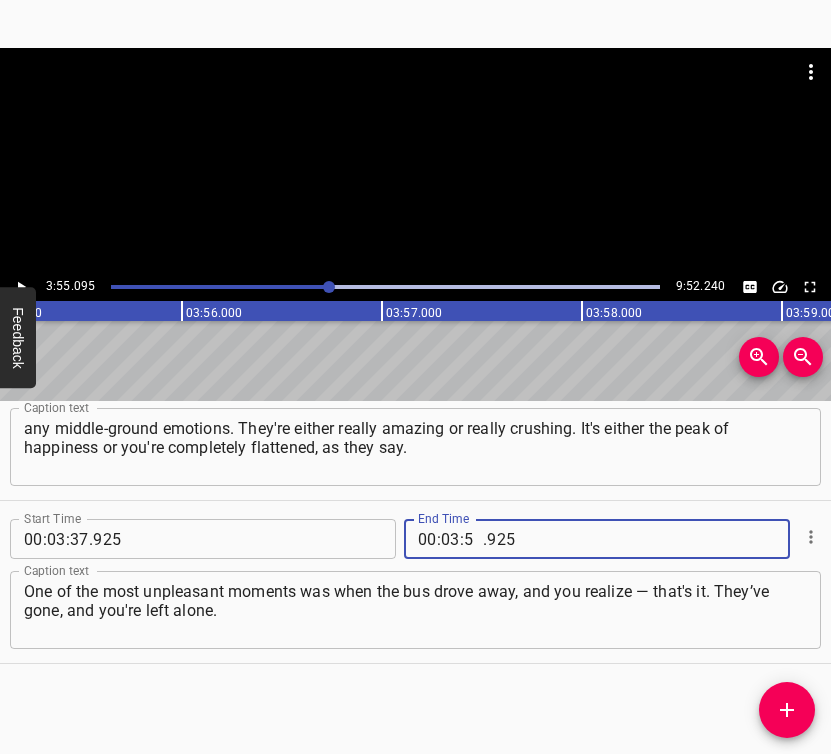 type on "55" 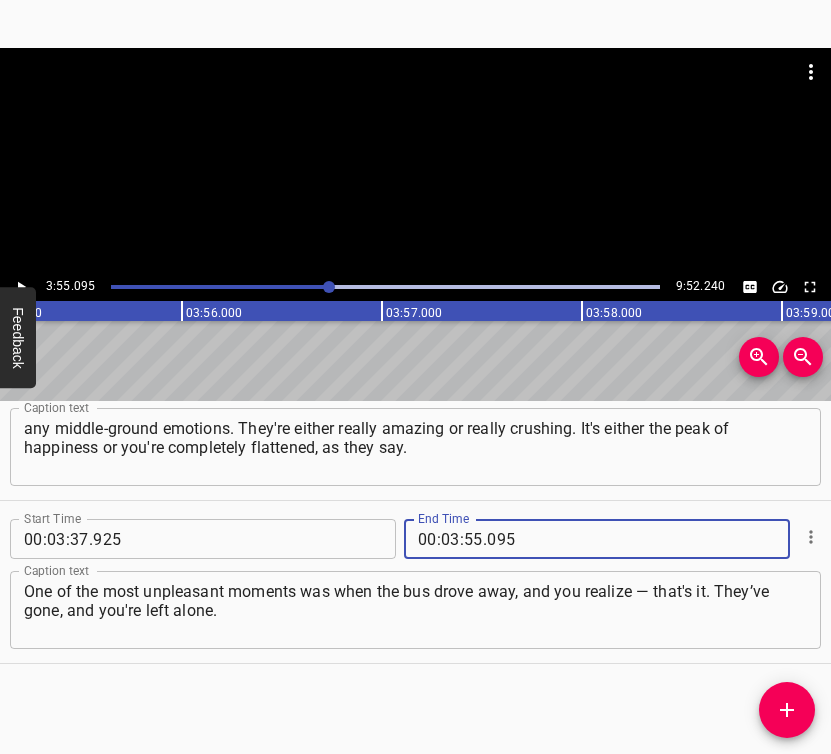 type on "095" 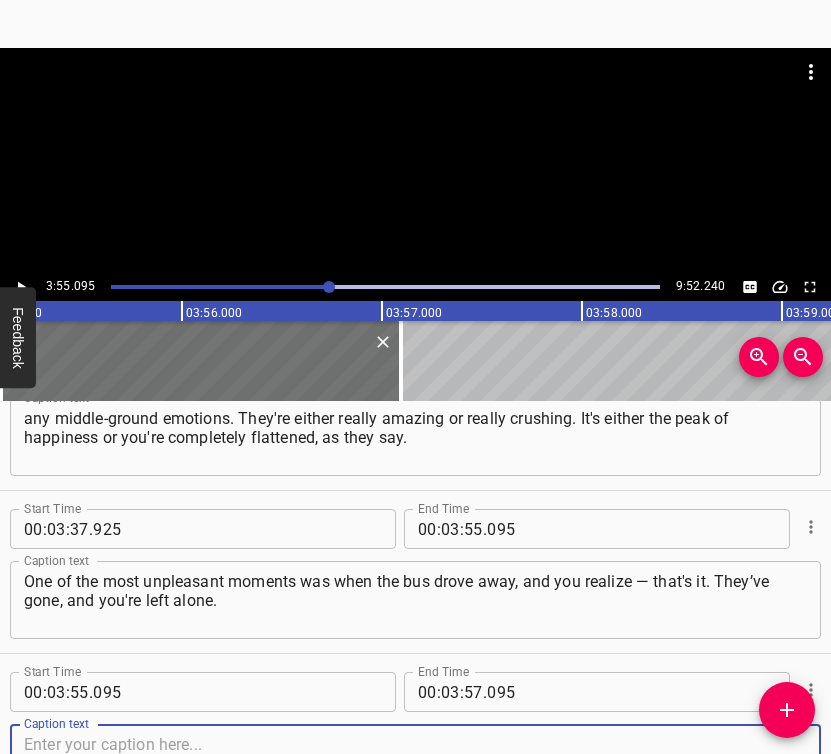 scroll, scrollTop: 2838, scrollLeft: 0, axis: vertical 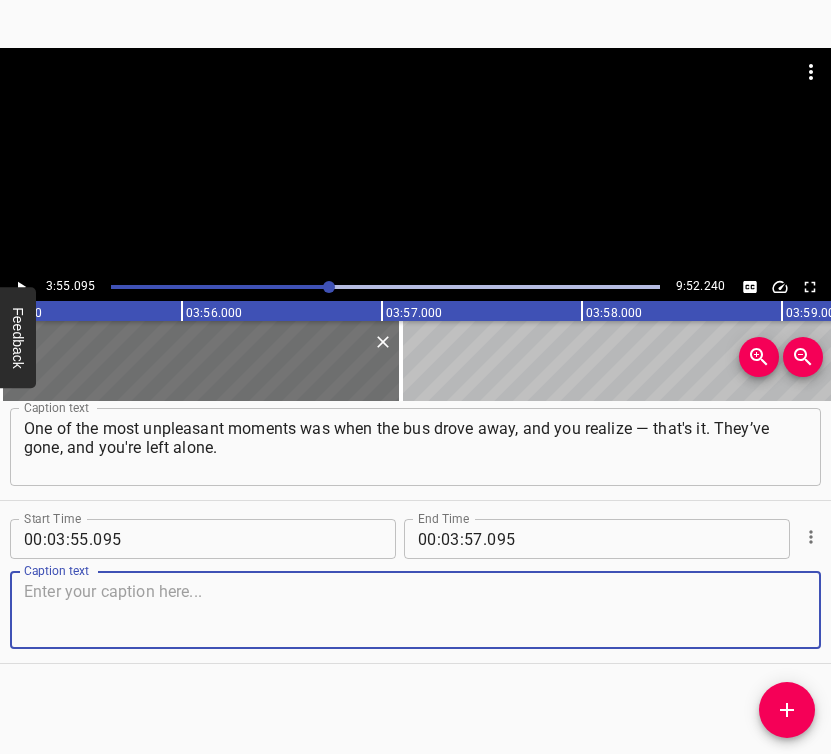 click at bounding box center (415, 610) 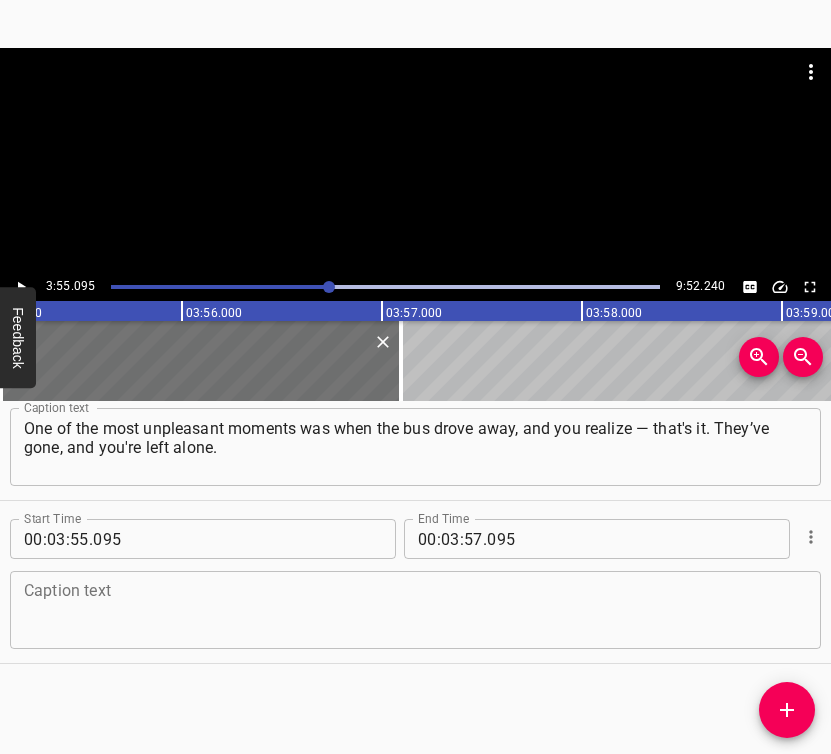 click at bounding box center [415, 610] 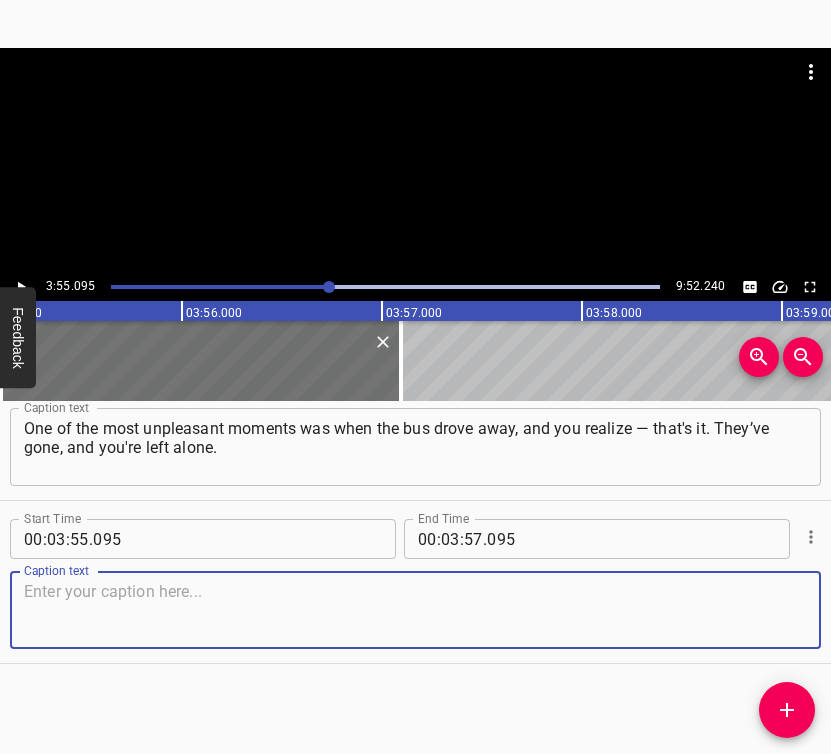 paste on "And the best moment was when I saw my wife and family after the occupation and realized that now we can somehow move forward." 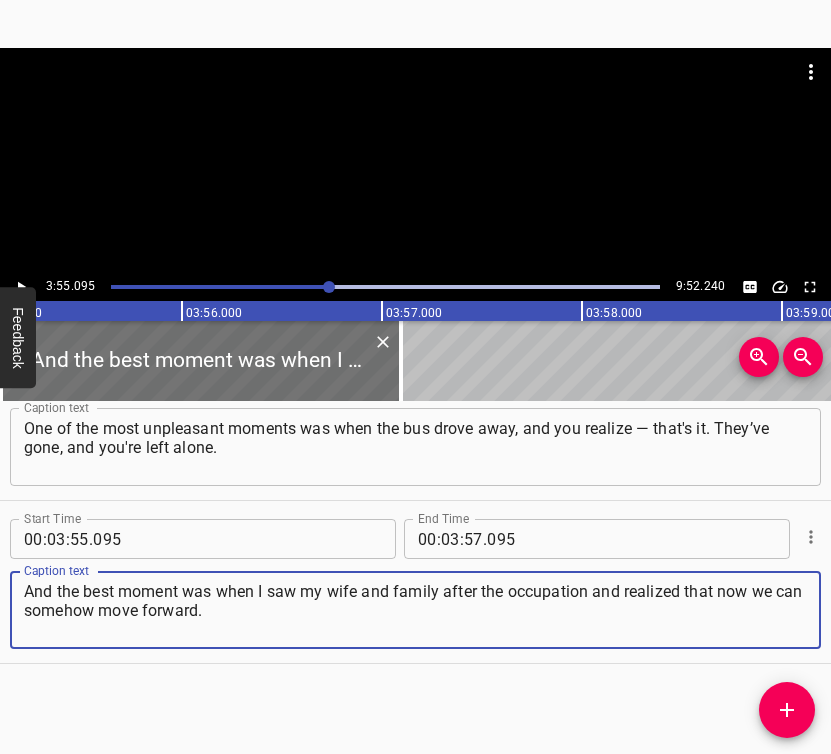 type on "And the best moment was when I saw my wife and family after the occupation and realized that now we can somehow move forward." 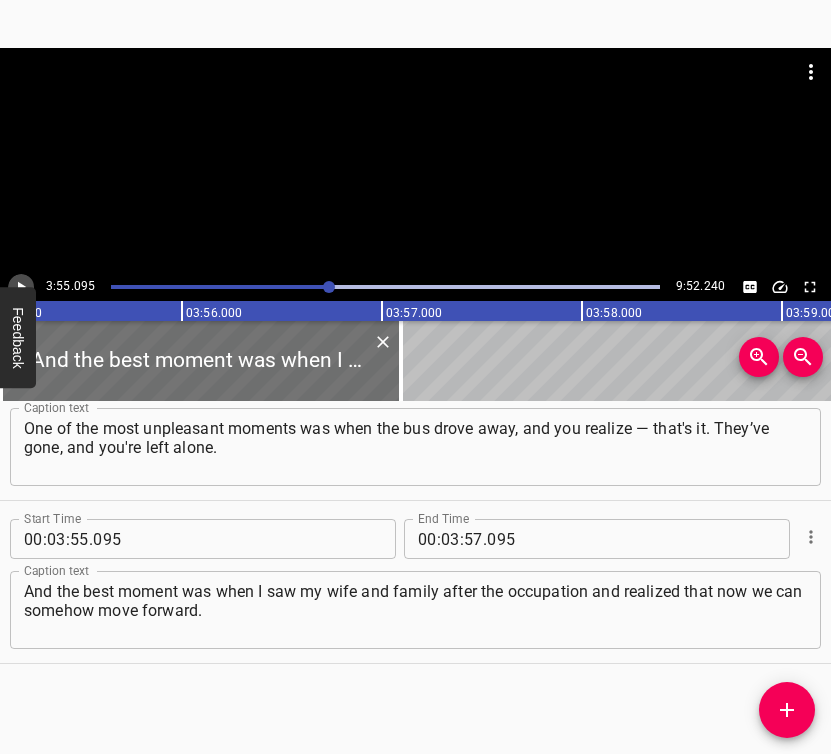click at bounding box center (21, 287) 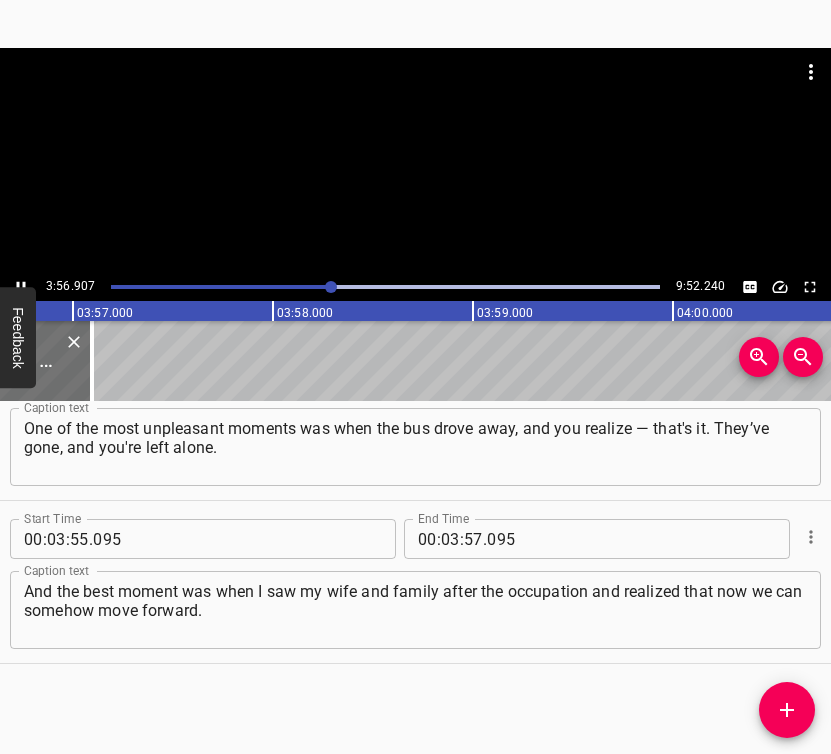scroll, scrollTop: 0, scrollLeft: 47381, axis: horizontal 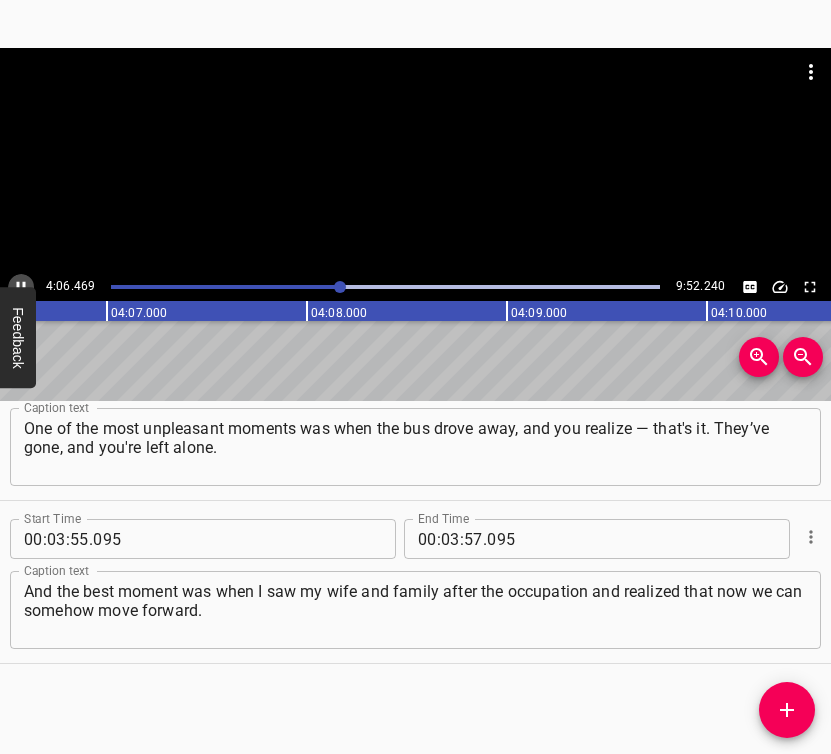 click 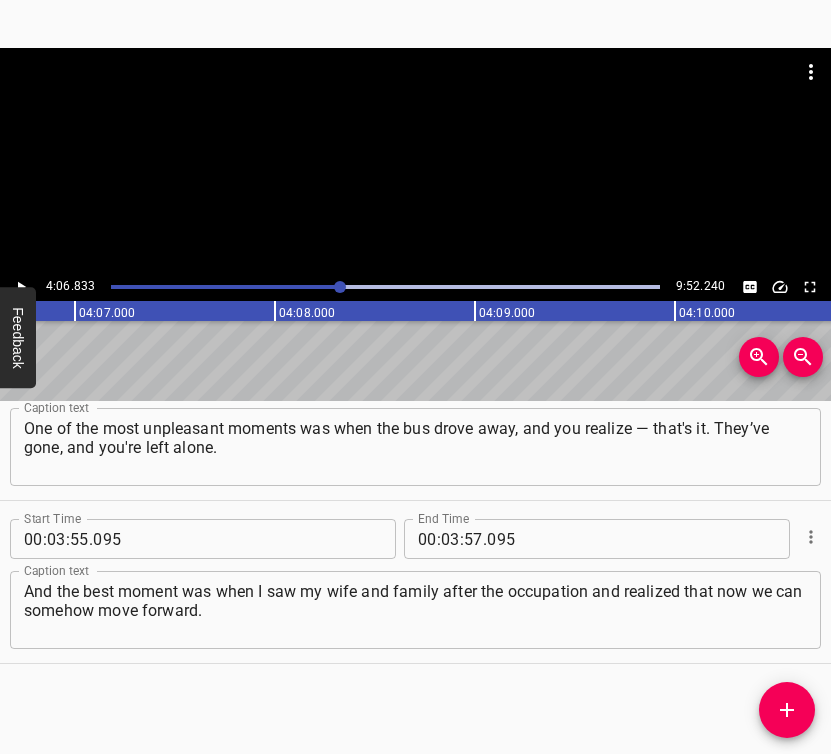 scroll, scrollTop: 0, scrollLeft: 49366, axis: horizontal 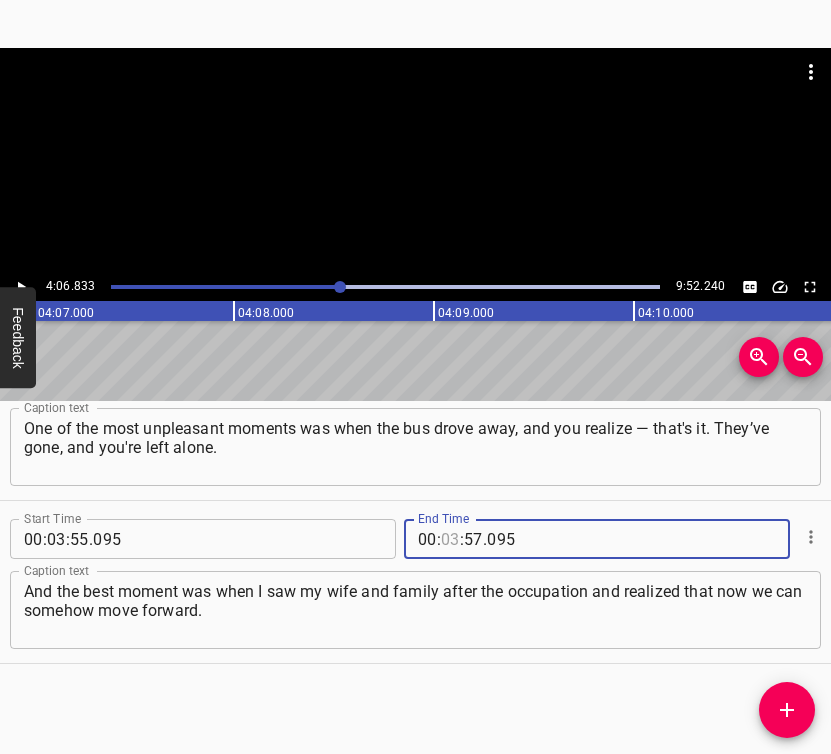 click at bounding box center (450, 539) 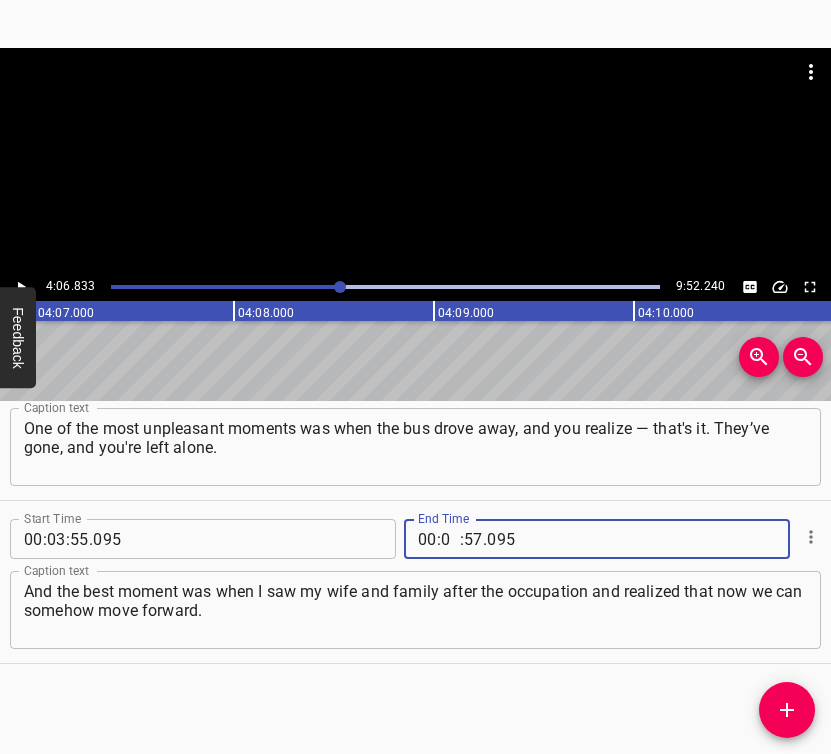 type on "04" 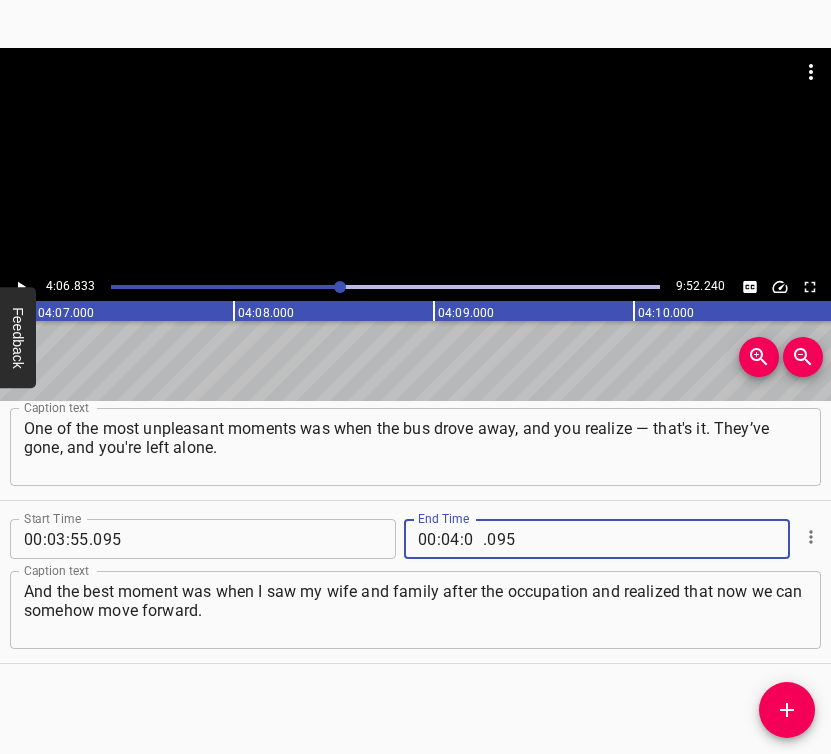 type on "06" 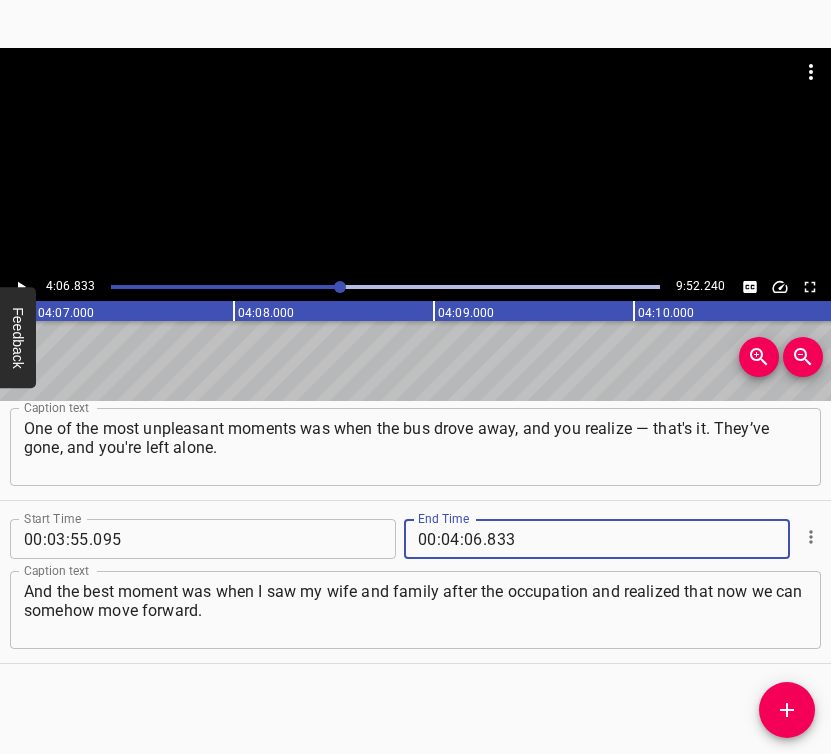 type on "833" 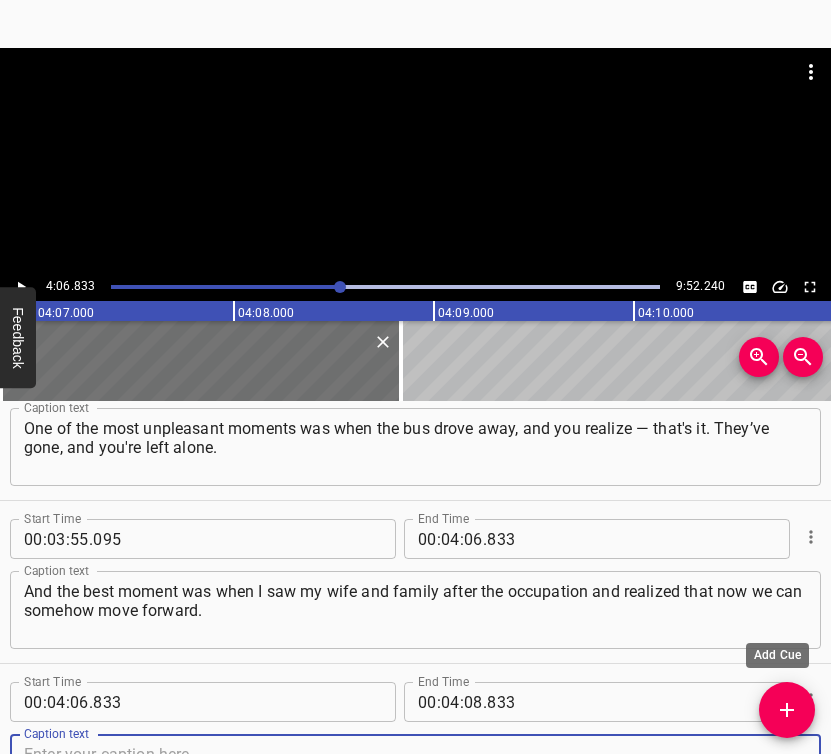 scroll, scrollTop: 2848, scrollLeft: 0, axis: vertical 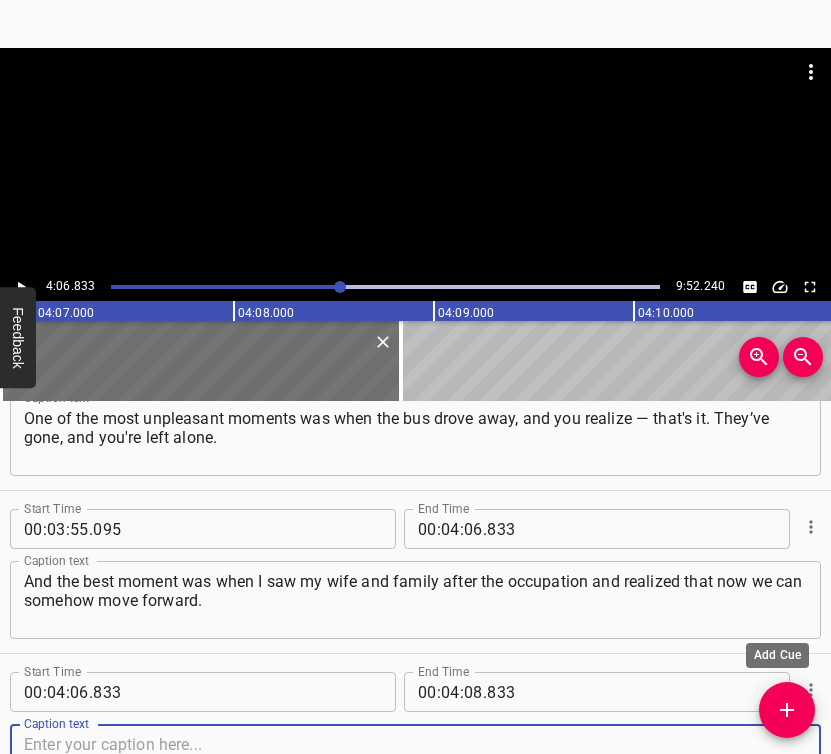drag, startPoint x: 814, startPoint y: 701, endPoint x: 811, endPoint y: 744, distance: 43.104523 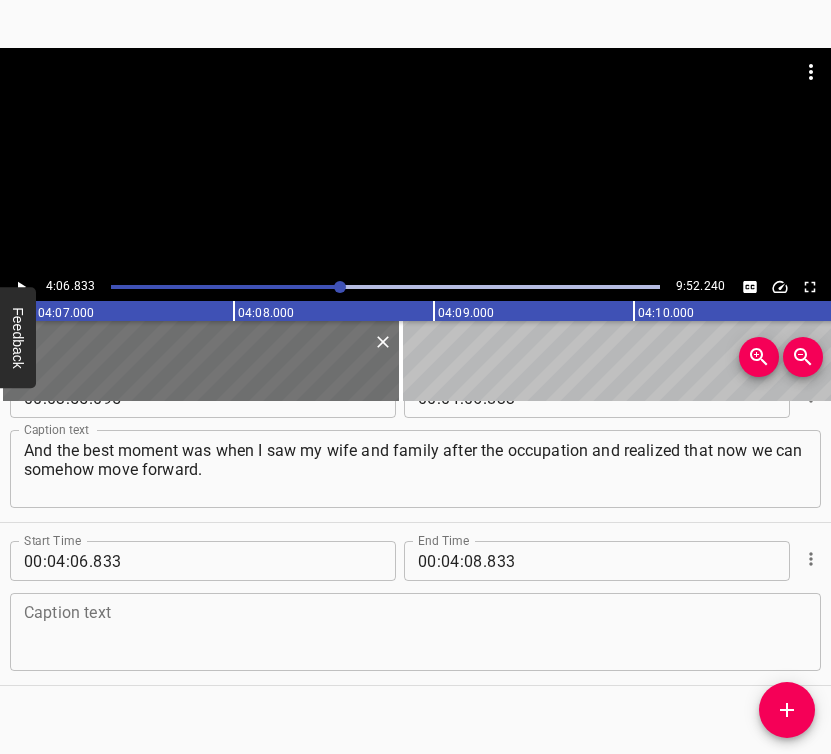 scroll, scrollTop: 3001, scrollLeft: 0, axis: vertical 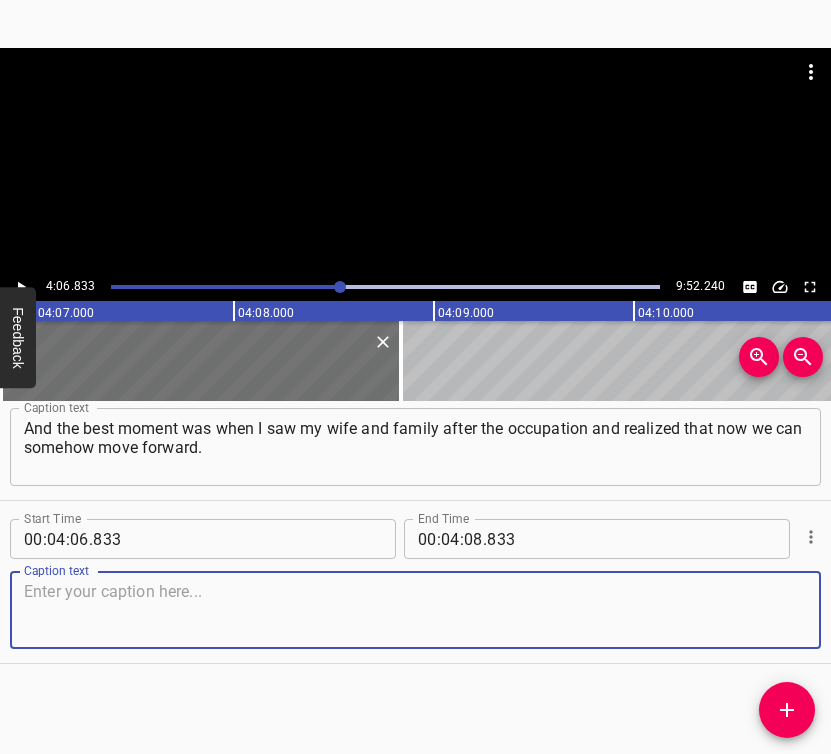 click at bounding box center (415, 610) 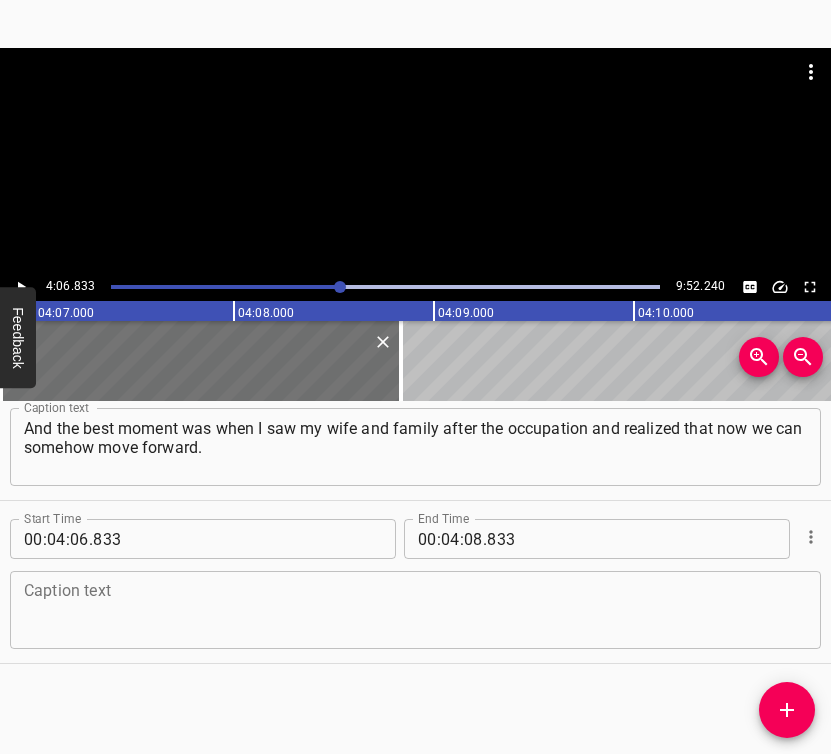 click at bounding box center (415, 610) 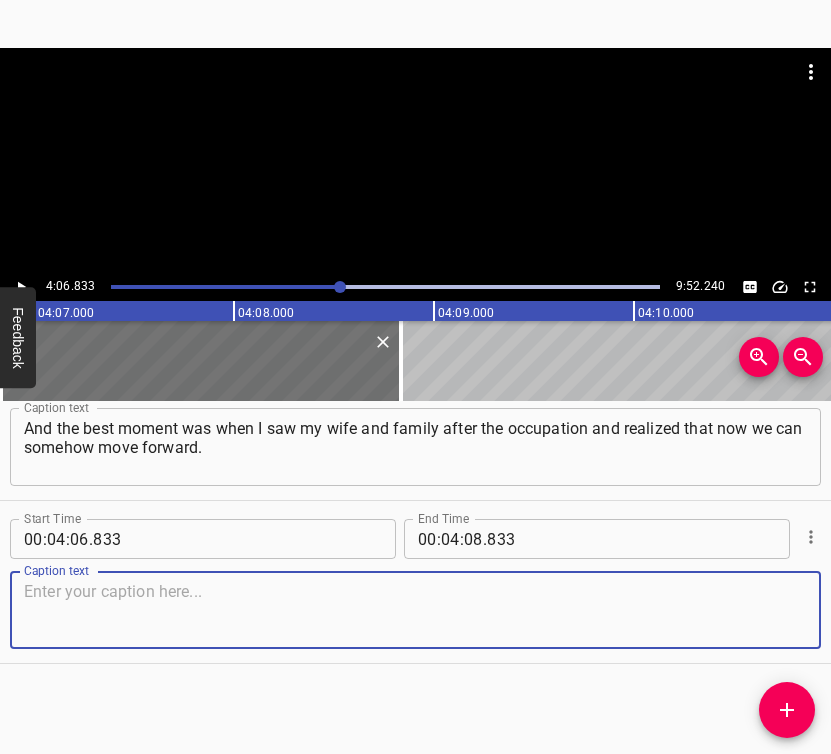 paste on "That’s if we talk about the beginning of the full-scale war, because after that everything kind of went back and forth, and you just get used to it." 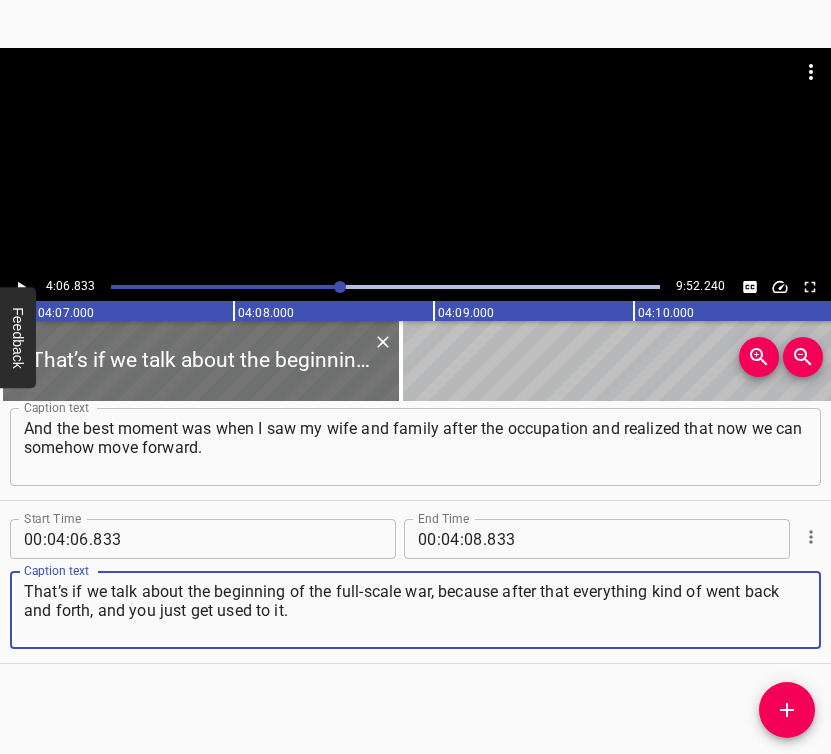 type on "That’s if we talk about the beginning of the full-scale war, because after that everything kind of went back and forth, and you just get used to it." 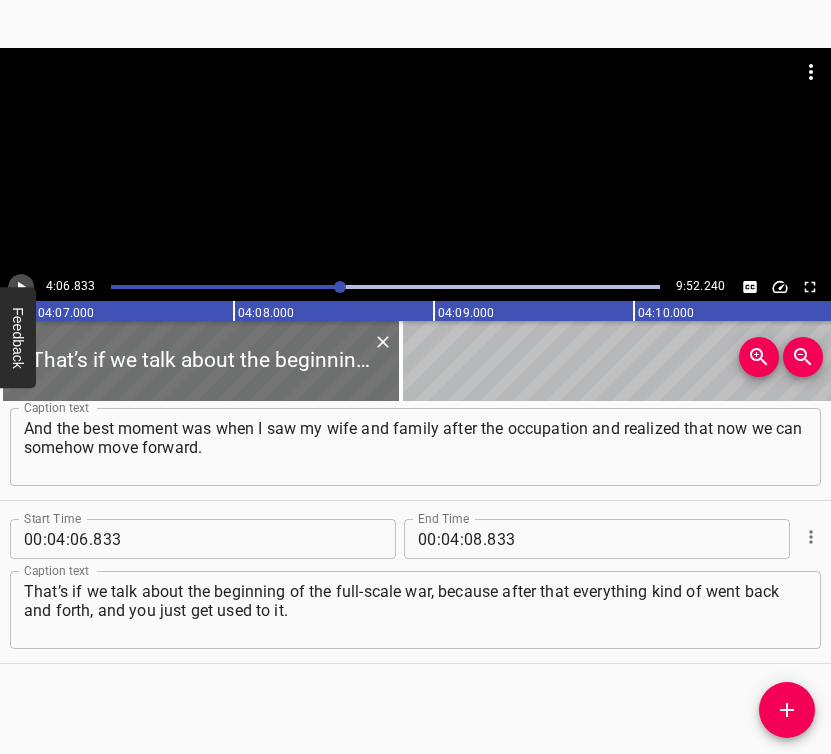 click 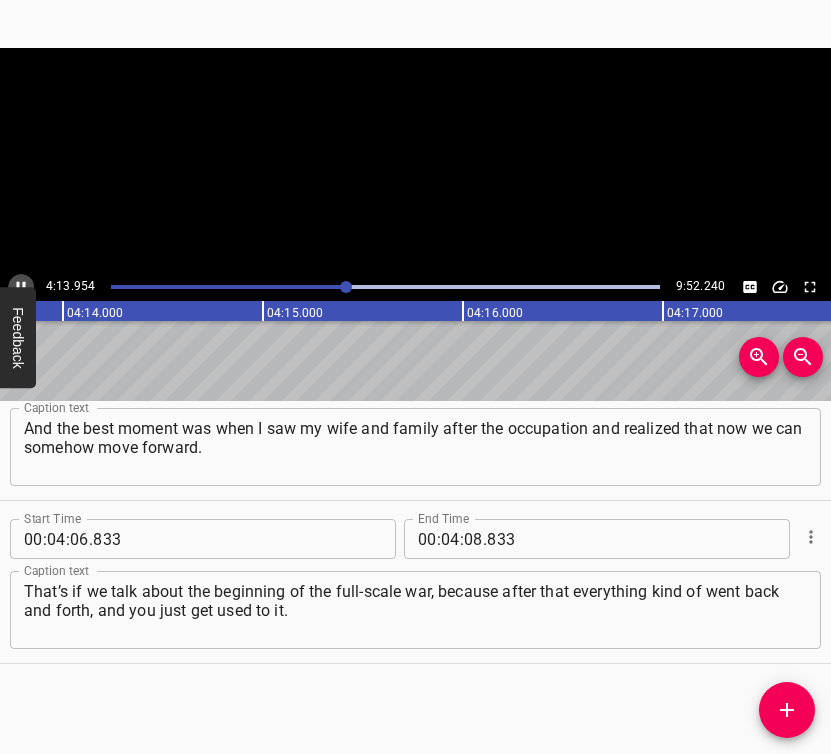click 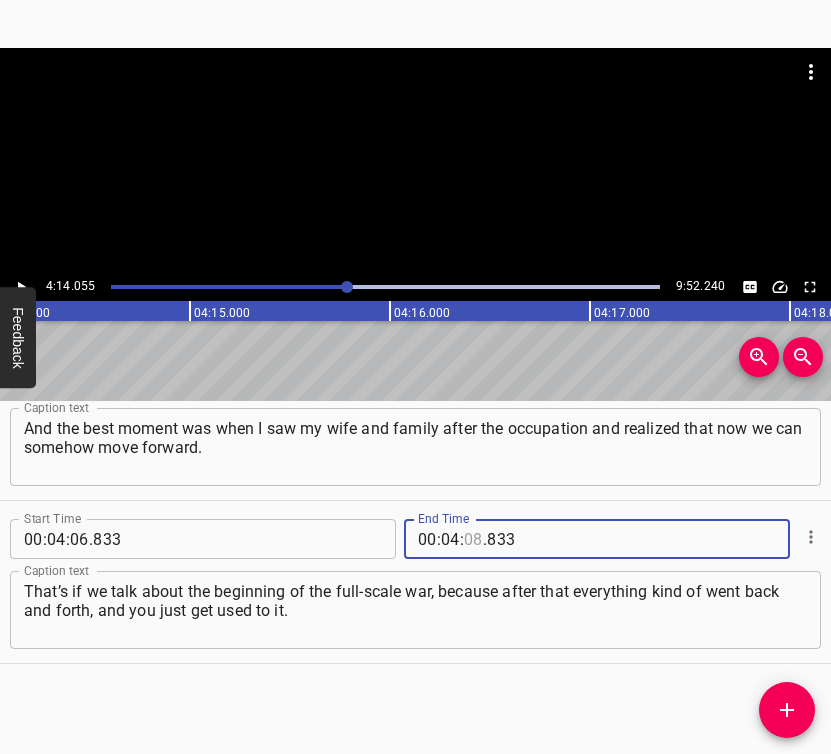 drag, startPoint x: 466, startPoint y: 540, endPoint x: 458, endPoint y: 522, distance: 19.697716 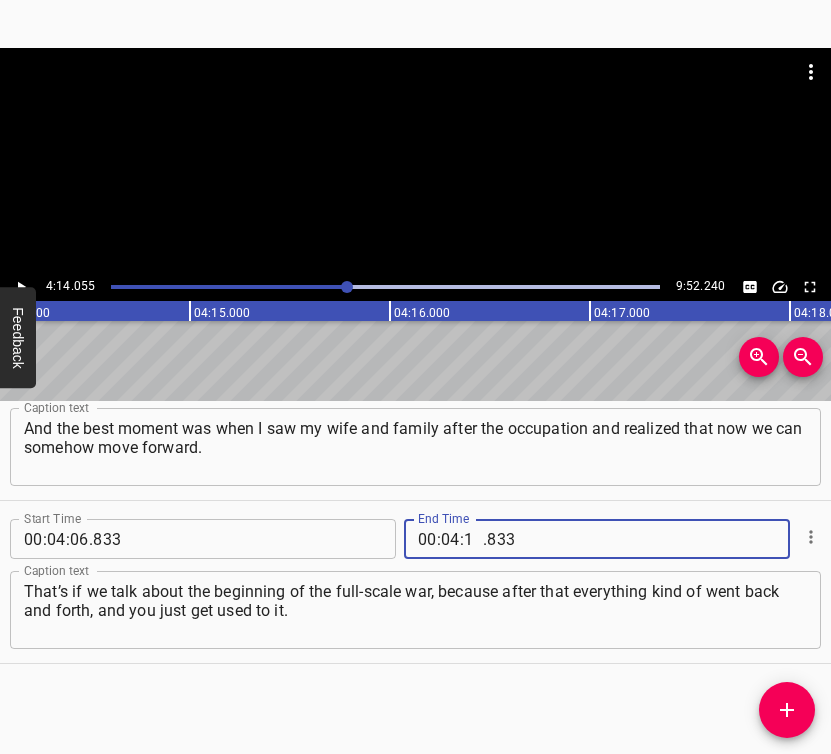 type on "14" 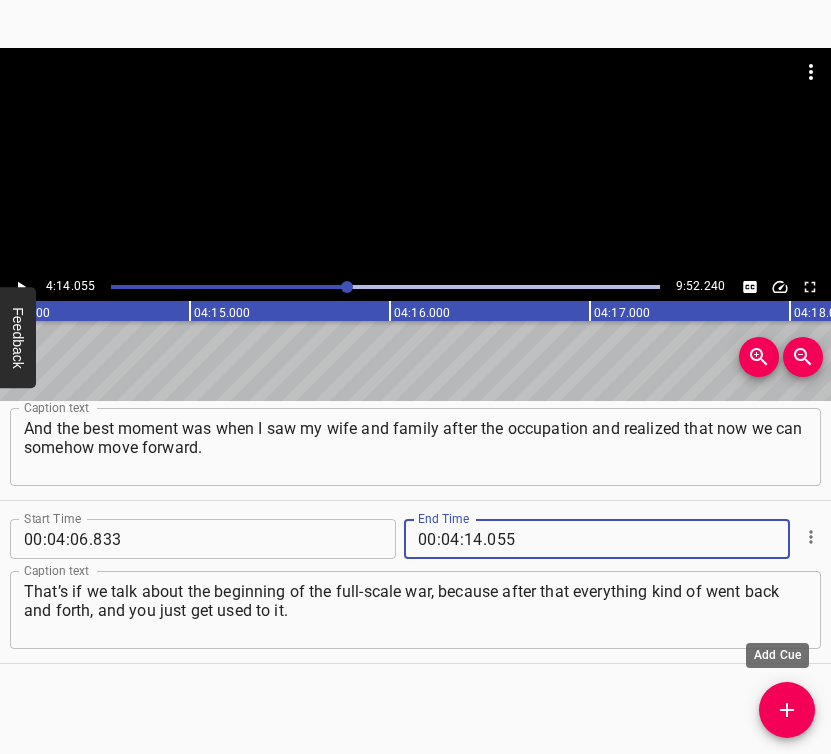 type on "055" 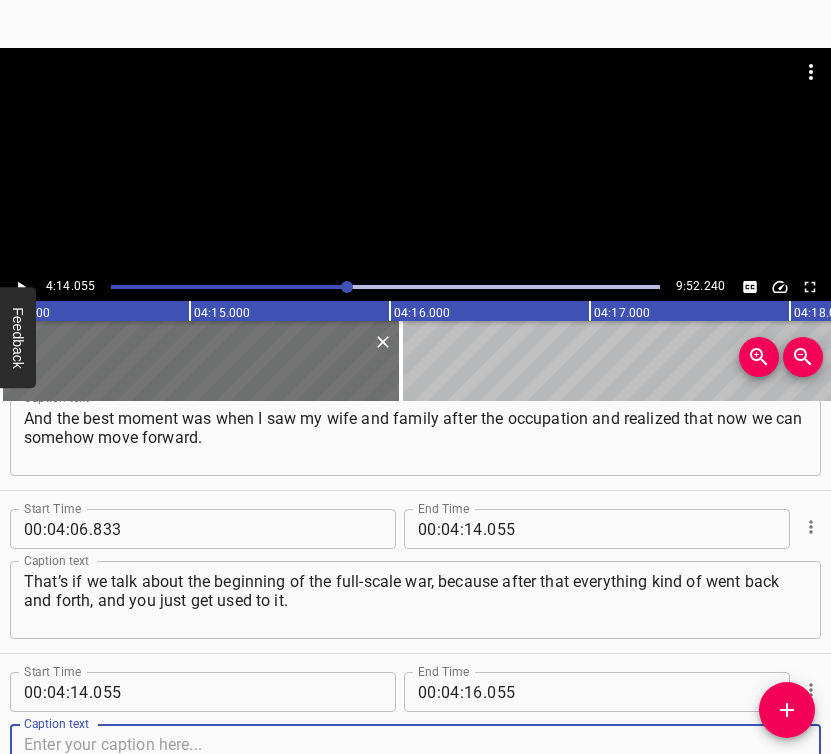 scroll, scrollTop: 3164, scrollLeft: 0, axis: vertical 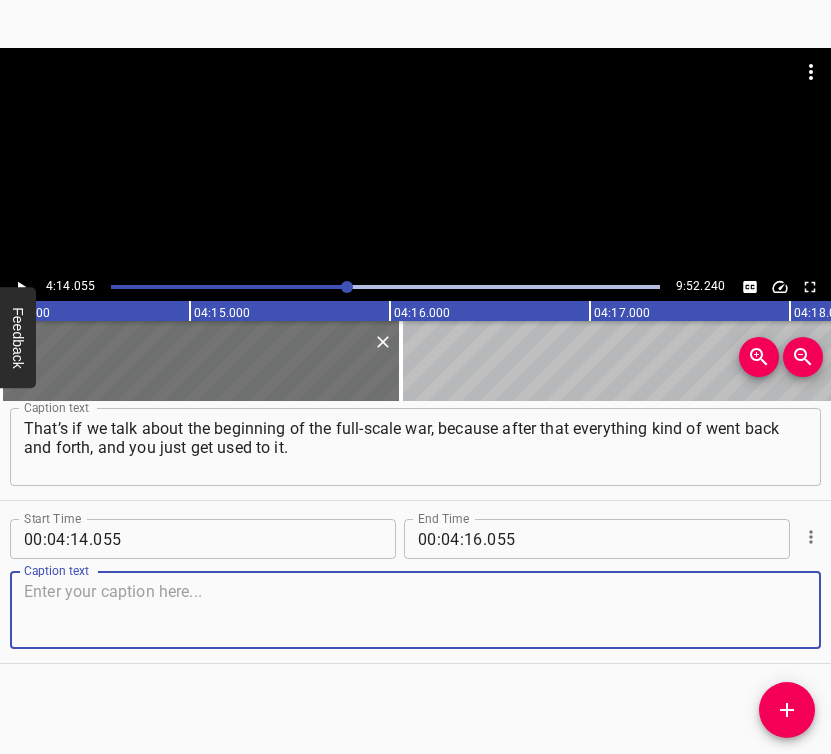 drag, startPoint x: 779, startPoint y: 608, endPoint x: 826, endPoint y: 589, distance: 50.695168 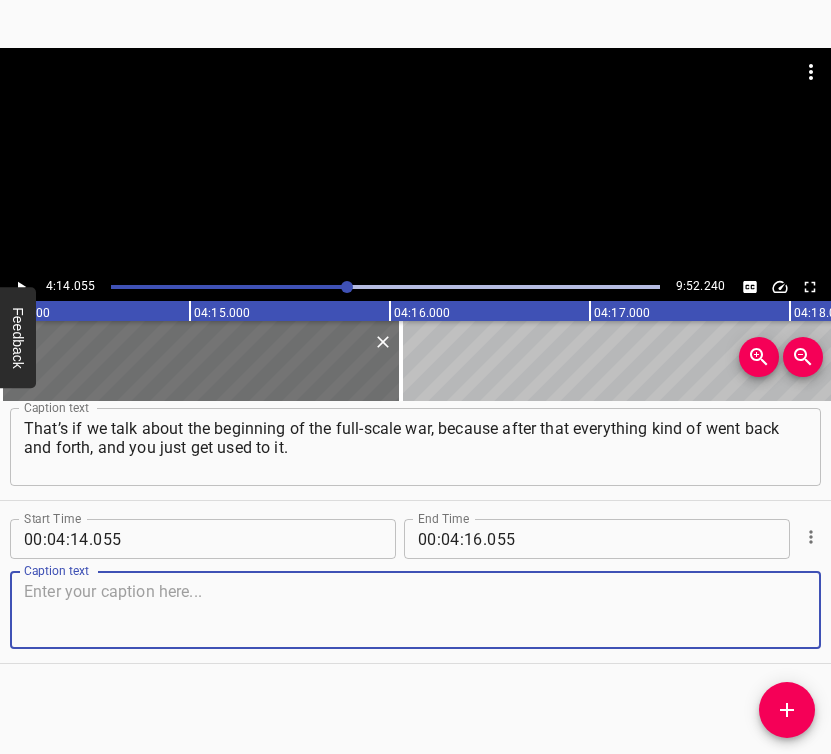 click at bounding box center (415, 610) 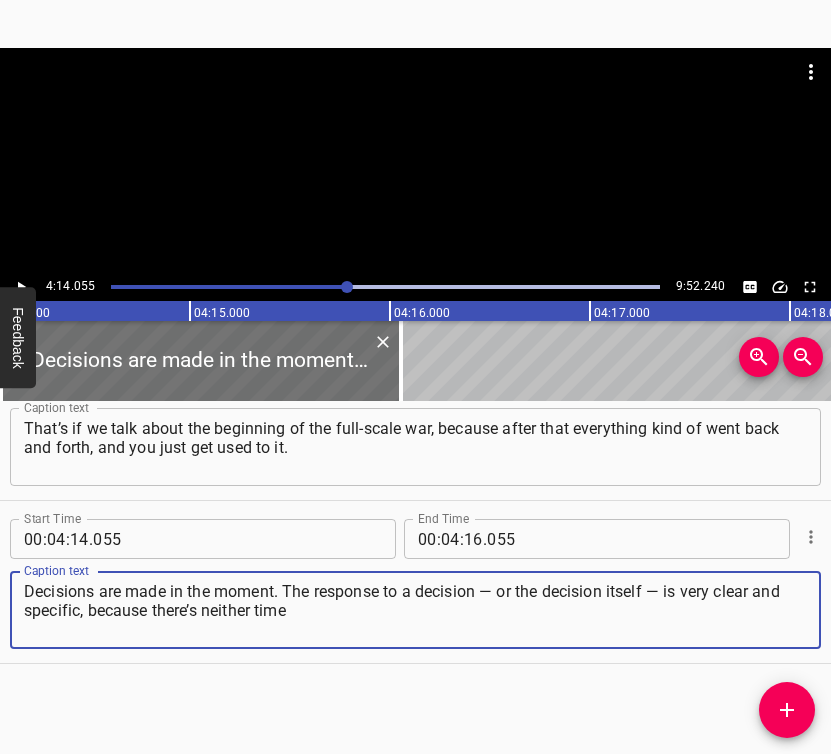type on "Decisions are made in the moment. The response to a decision — or the decision itself — is very clear and specific, because there’s neither time" 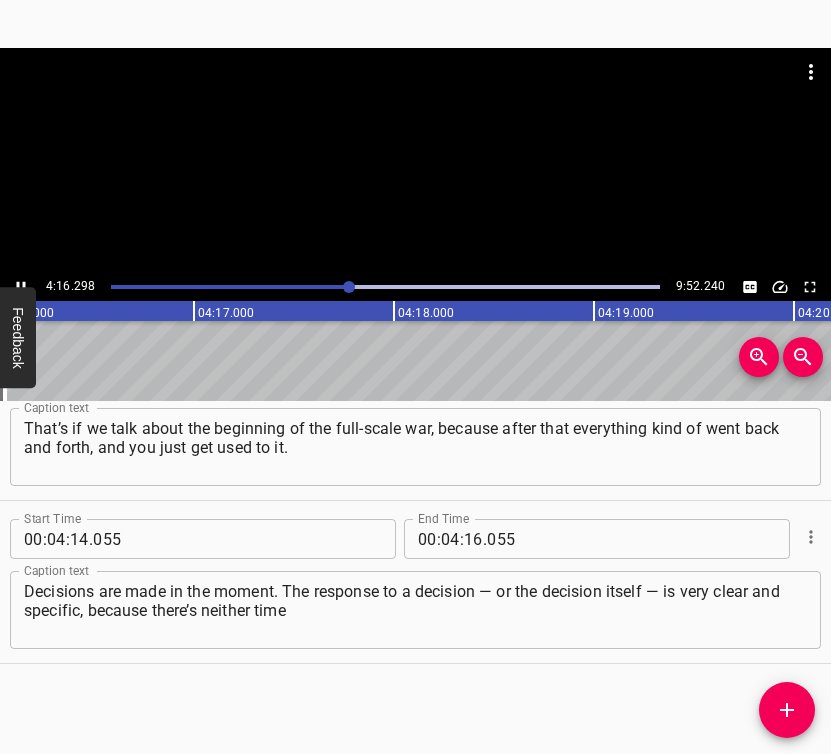 scroll, scrollTop: 0, scrollLeft: 51259, axis: horizontal 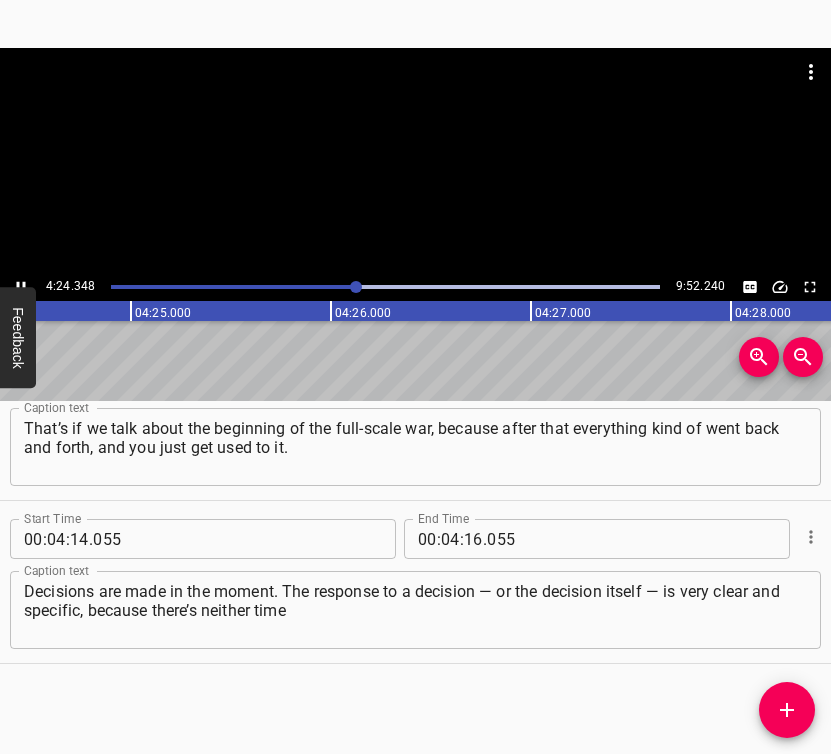 click 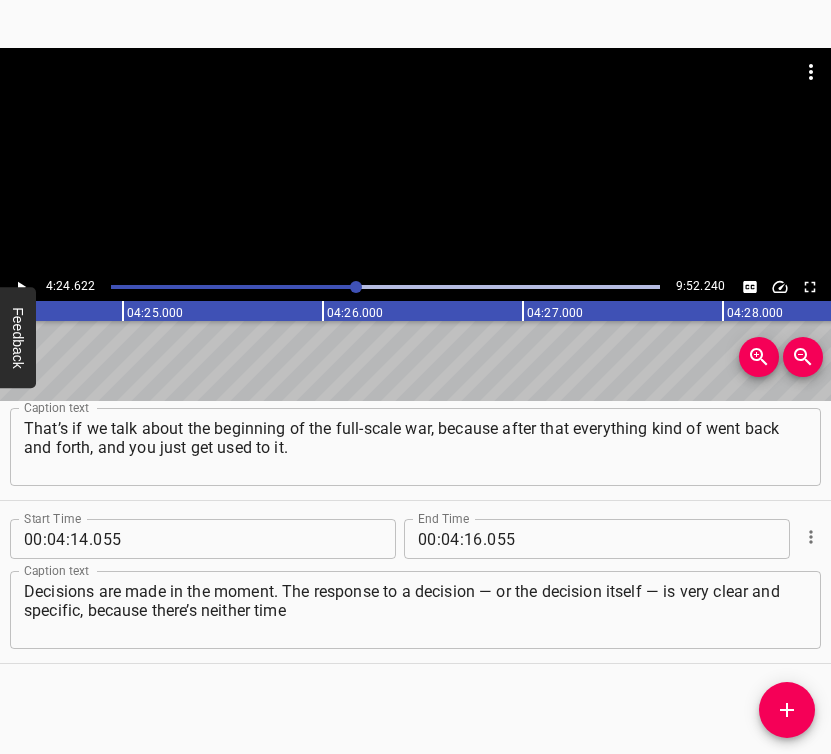 scroll, scrollTop: 0, scrollLeft: 52924, axis: horizontal 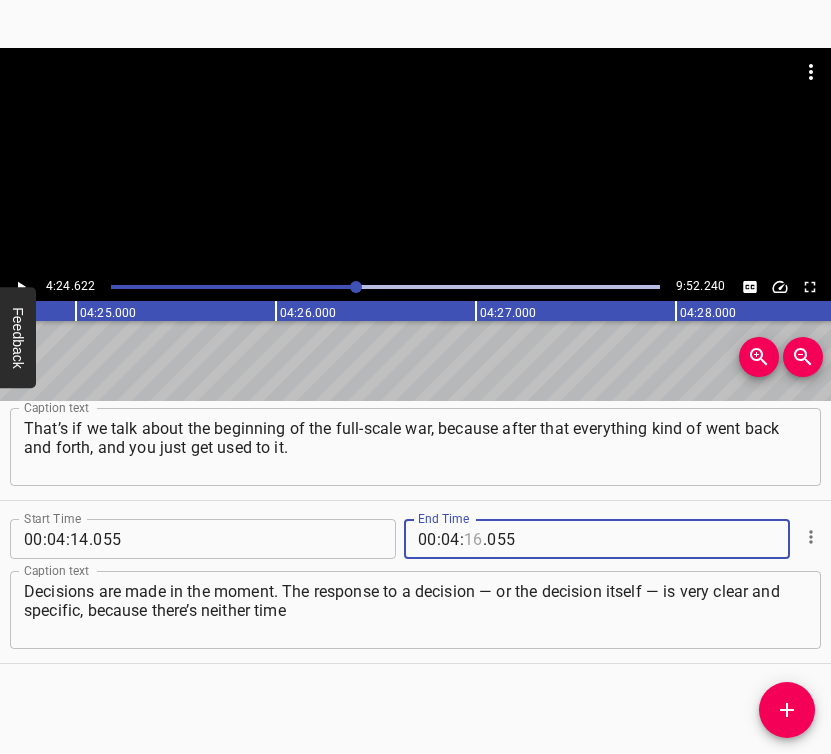 click at bounding box center (473, 539) 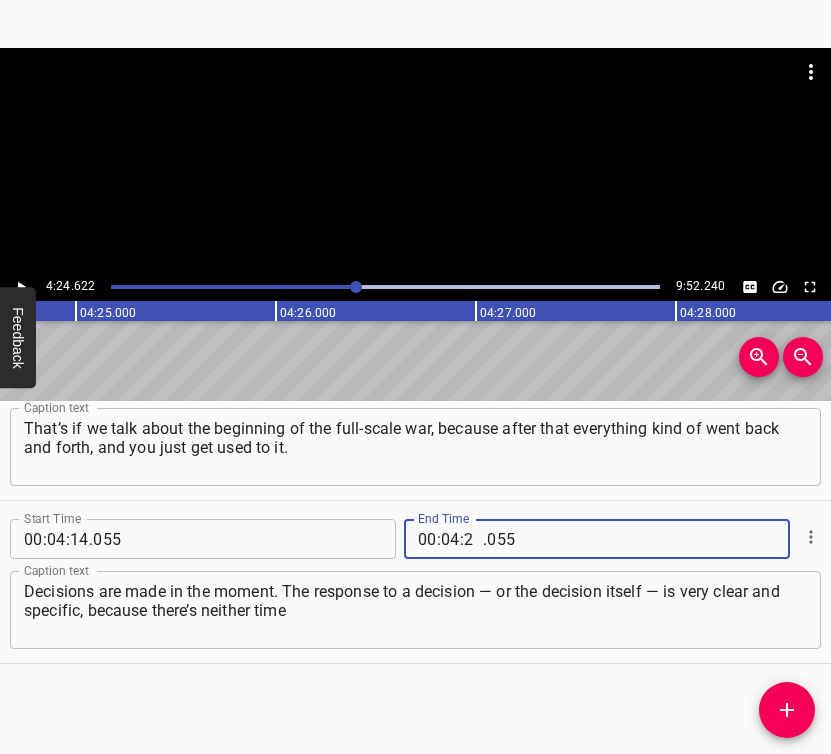 type on "24" 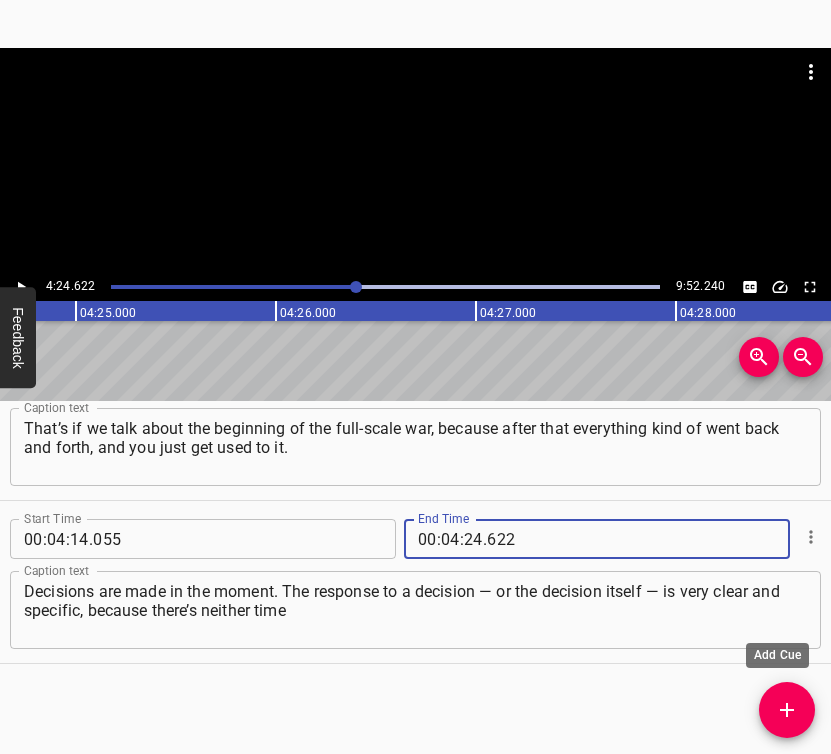 type on "622" 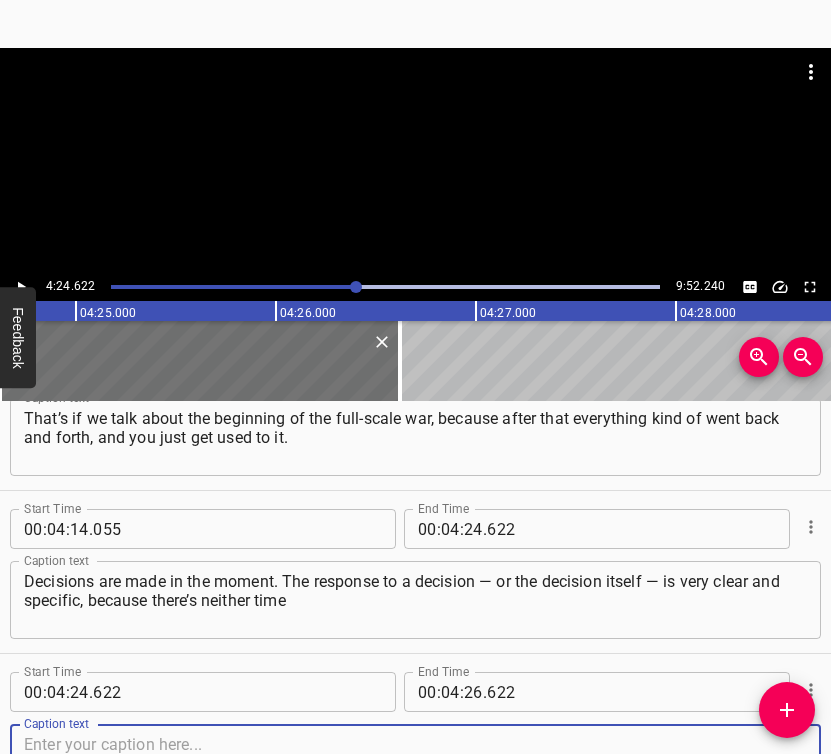 scroll, scrollTop: 3327, scrollLeft: 0, axis: vertical 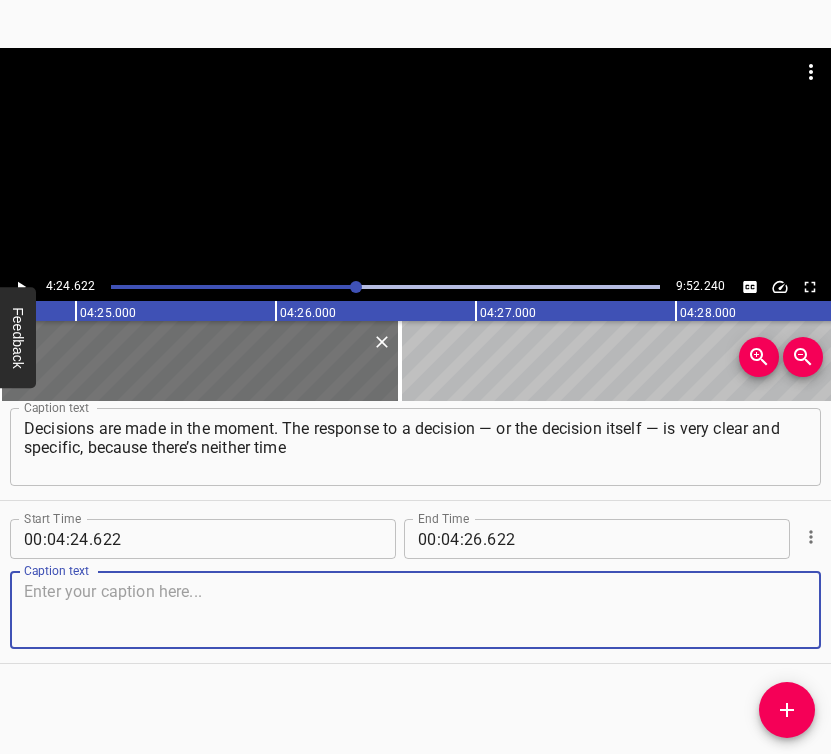 click at bounding box center [415, 610] 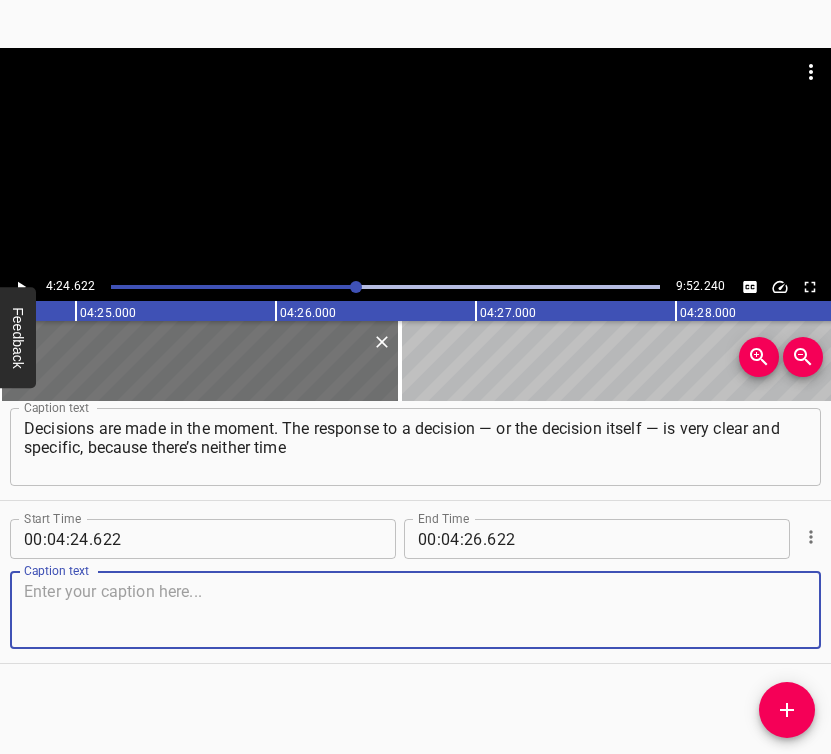 click at bounding box center [415, 610] 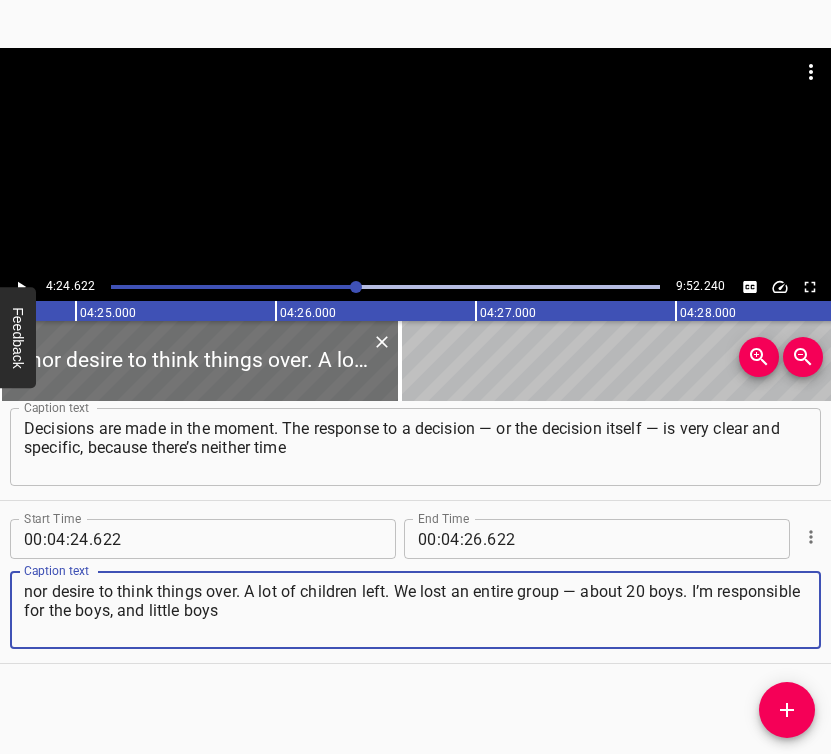 type on "nor desire to think things over. A lot of children left. We lost an entire group — about 20 boys. I’m responsible for the boys, and little boys" 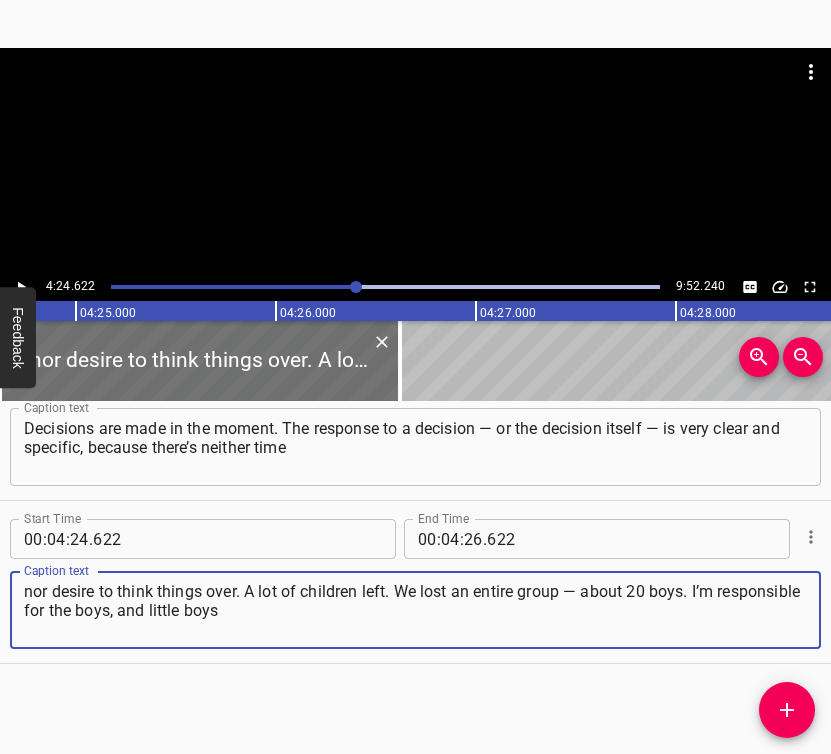 click at bounding box center (21, 287) 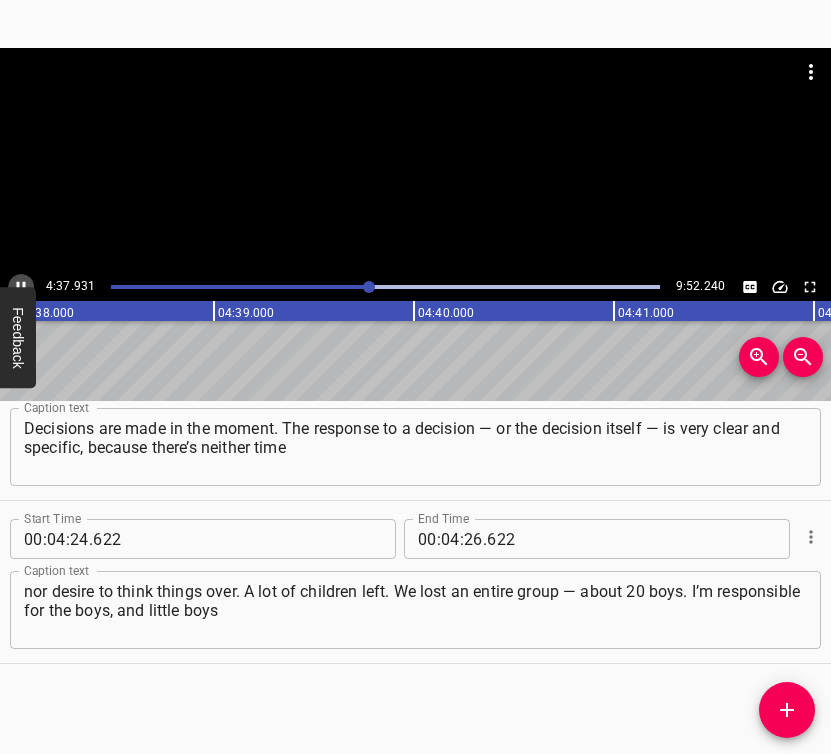 click 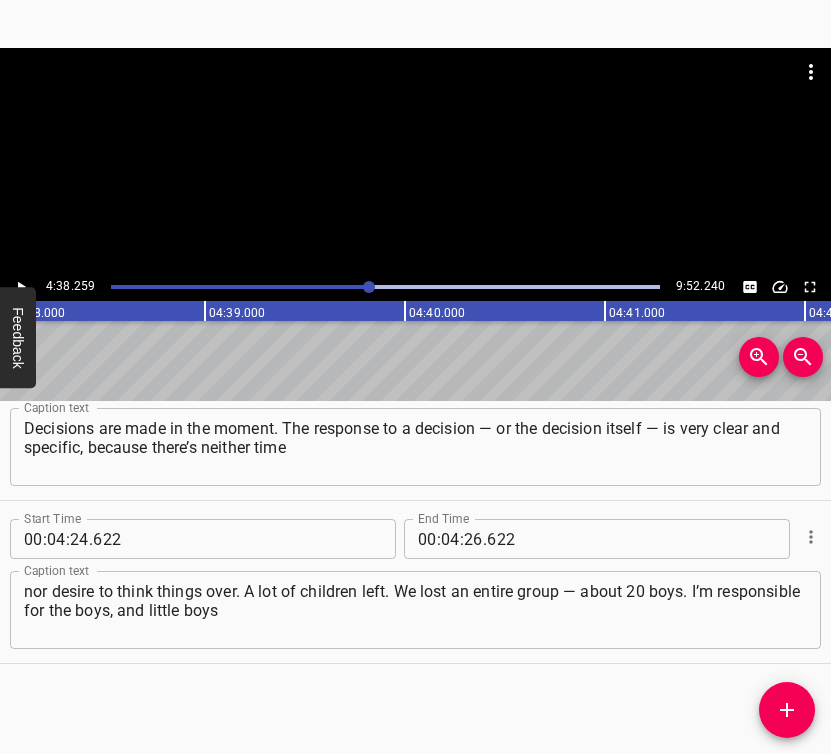 scroll, scrollTop: 0, scrollLeft: 55651, axis: horizontal 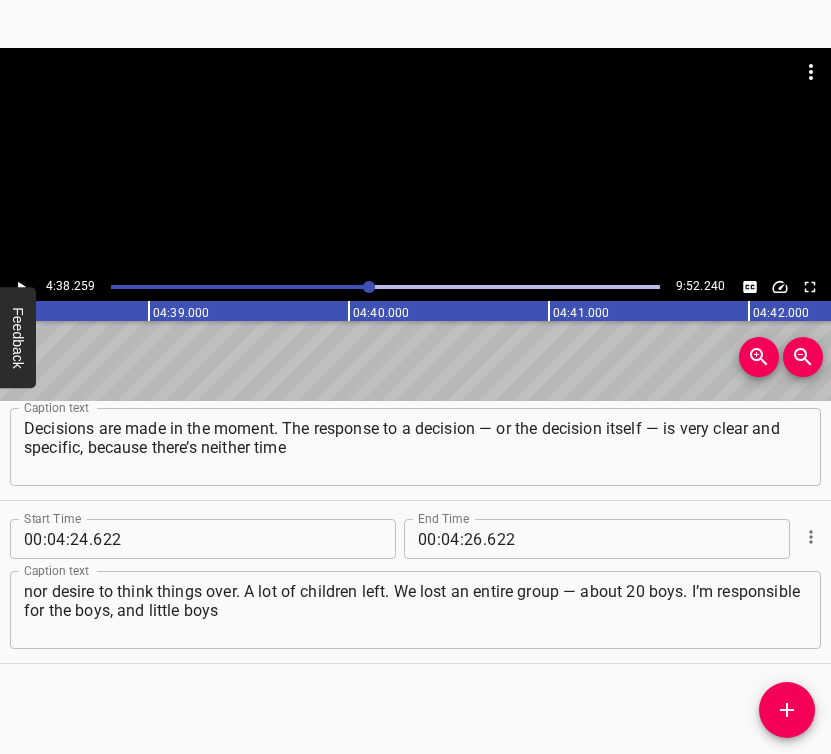click 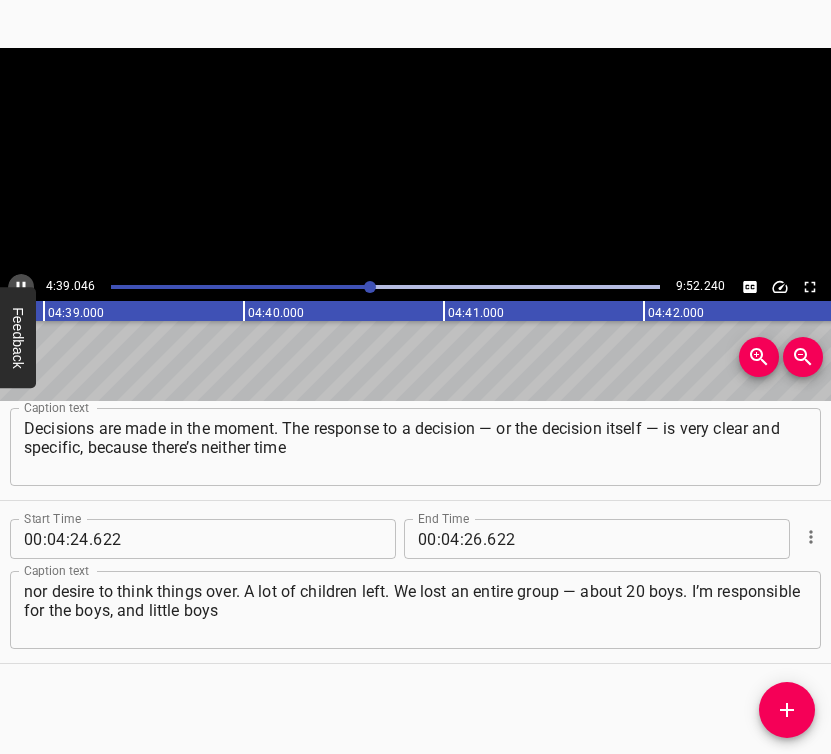click 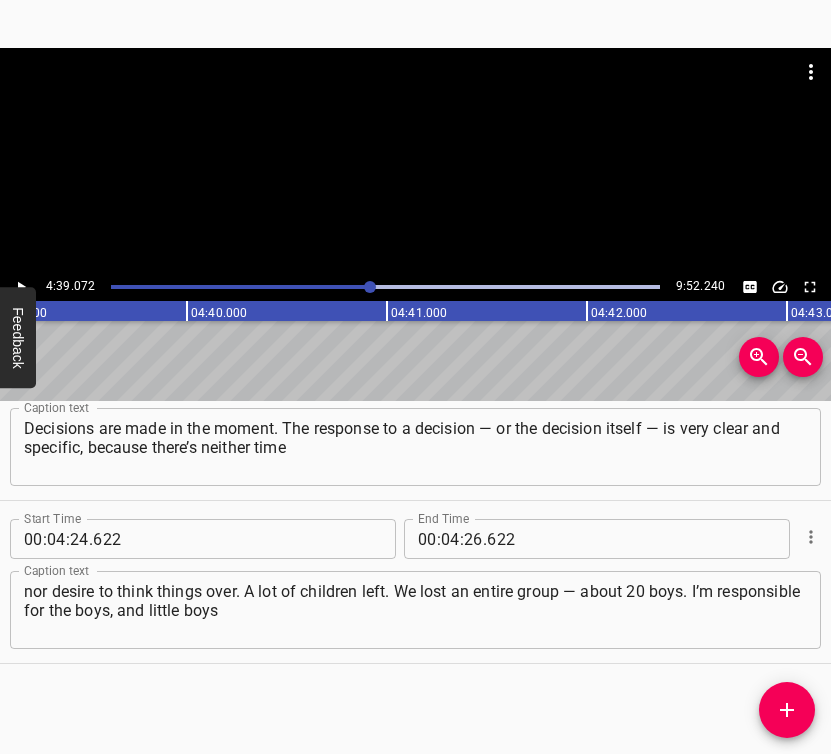 scroll, scrollTop: 0, scrollLeft: 55814, axis: horizontal 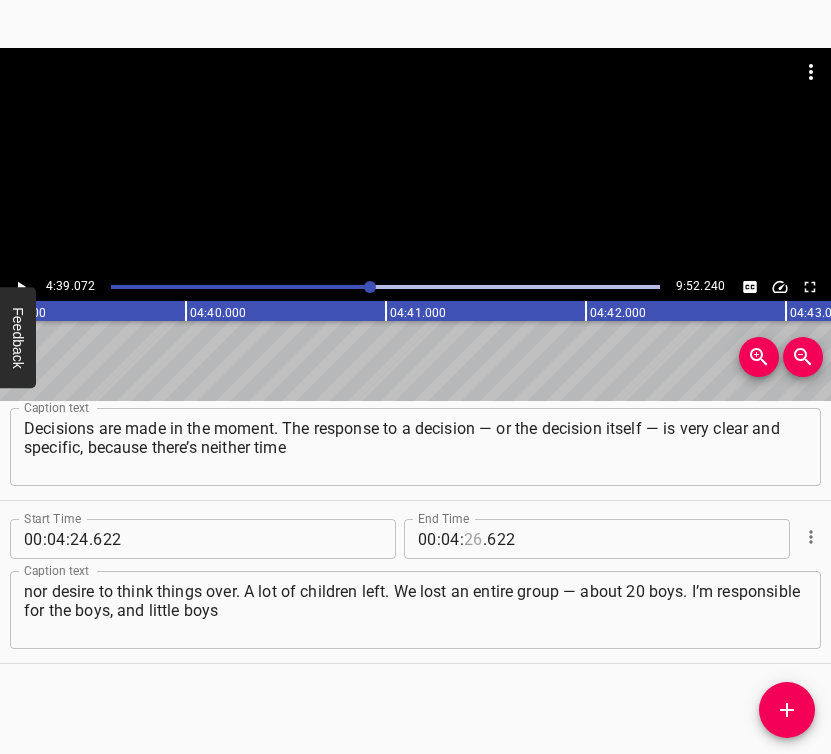 click at bounding box center [473, 539] 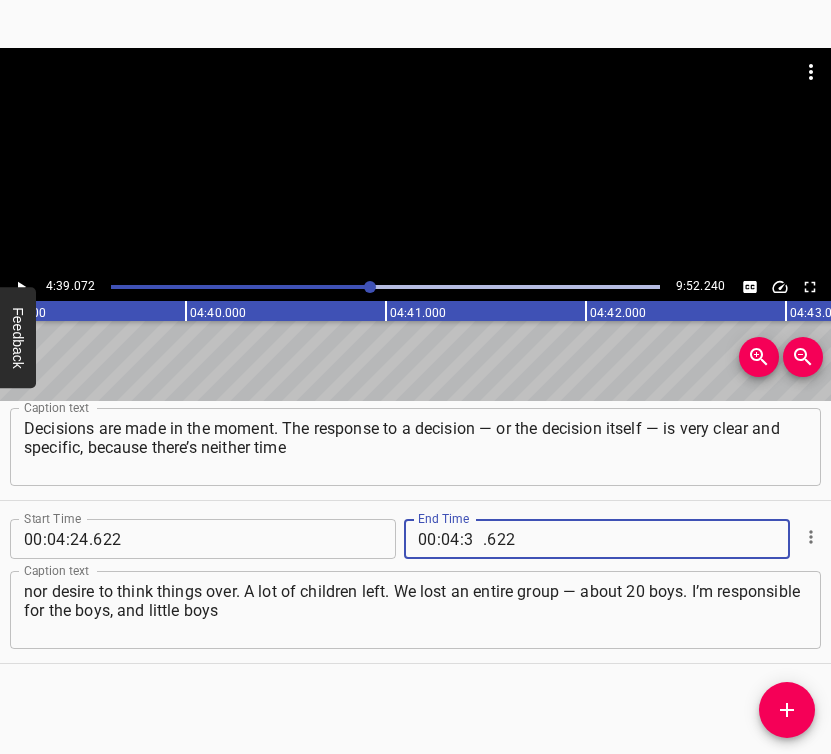 type on "39" 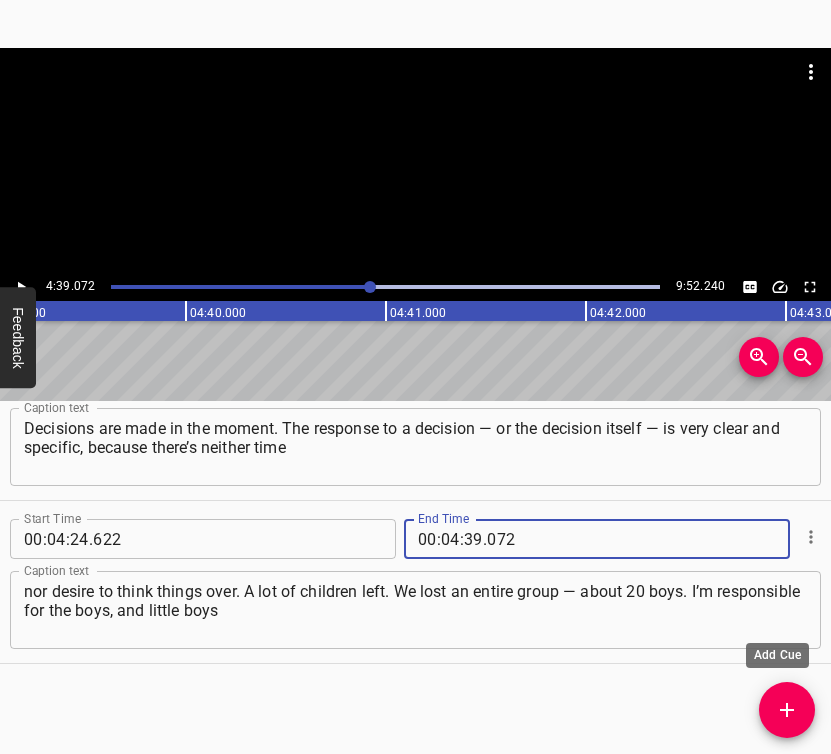 type on "072" 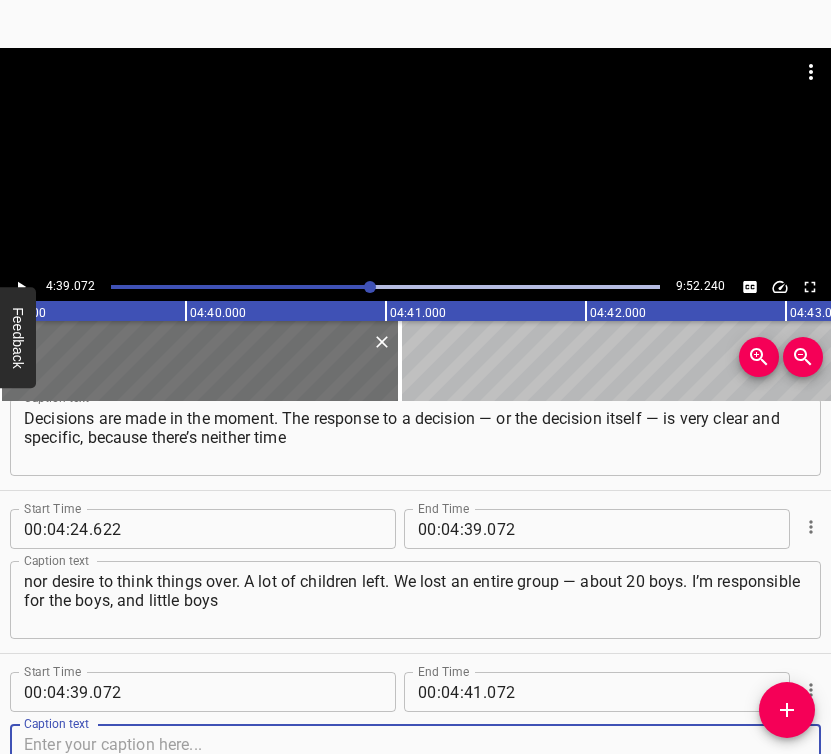 scroll, scrollTop: 3490, scrollLeft: 0, axis: vertical 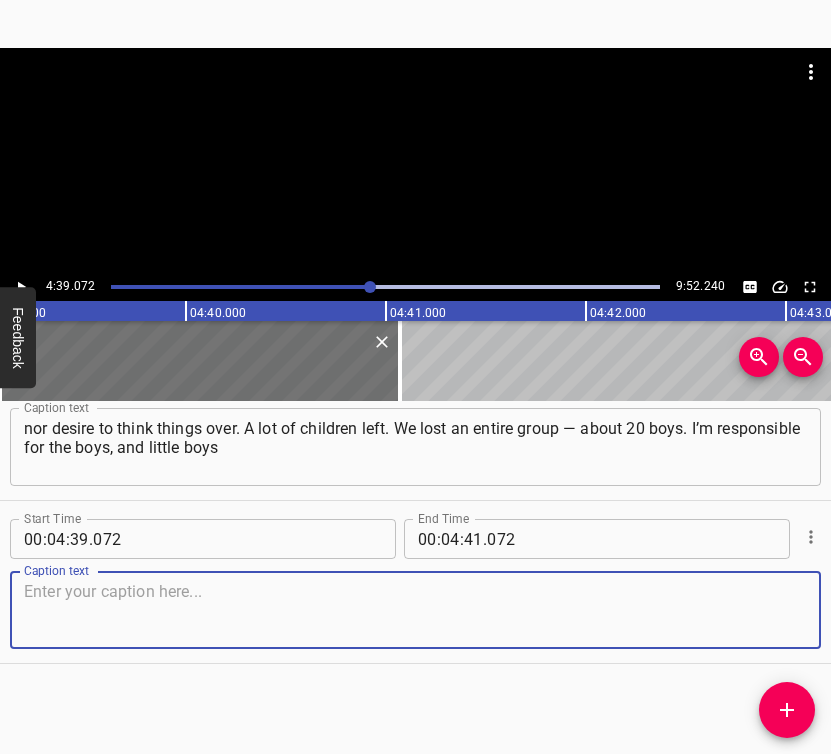 drag, startPoint x: 779, startPoint y: 594, endPoint x: 825, endPoint y: 569, distance: 52.35456 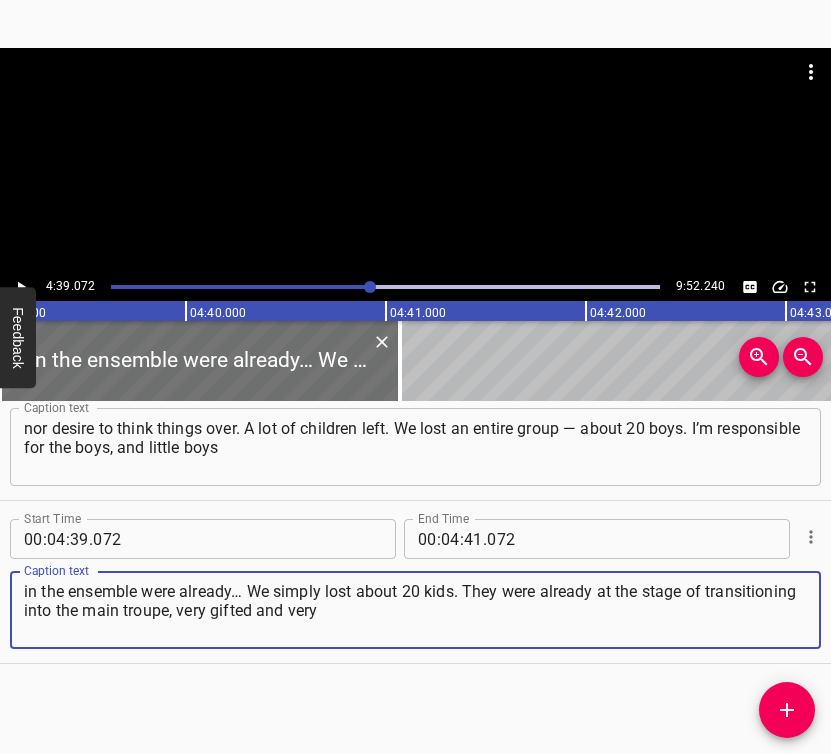 type on "in the ensemble were already… We simply lost about 20 kids. They were already at the stage of transitioning into the main troupe, very gifted and very" 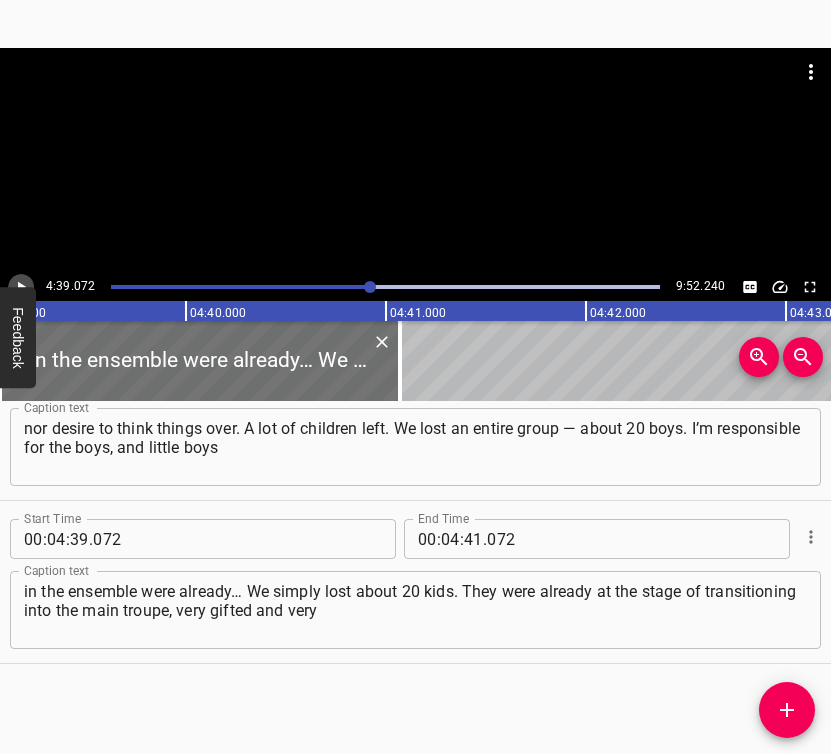 click 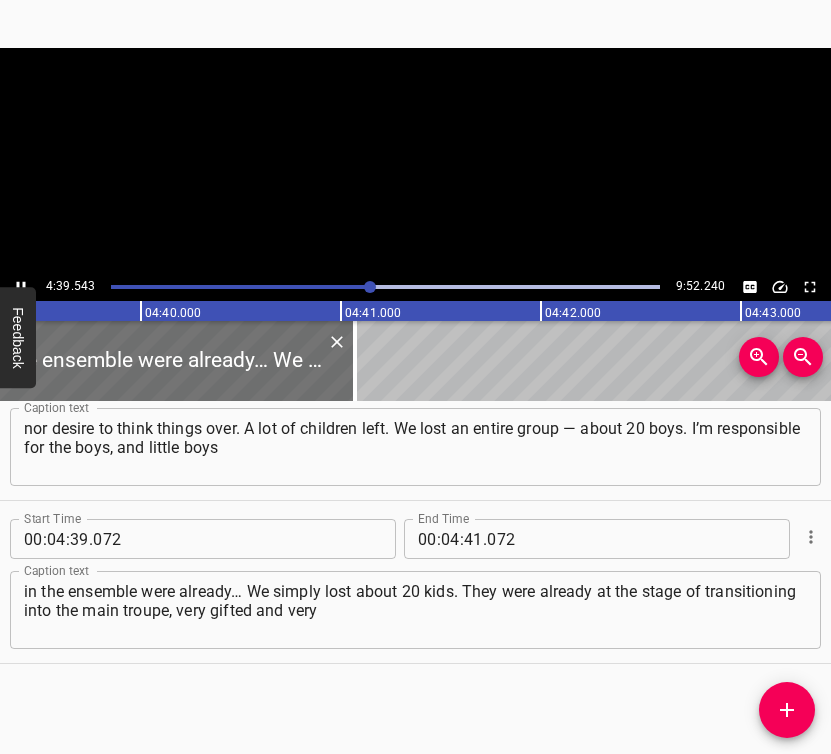scroll, scrollTop: 0, scrollLeft: 55908, axis: horizontal 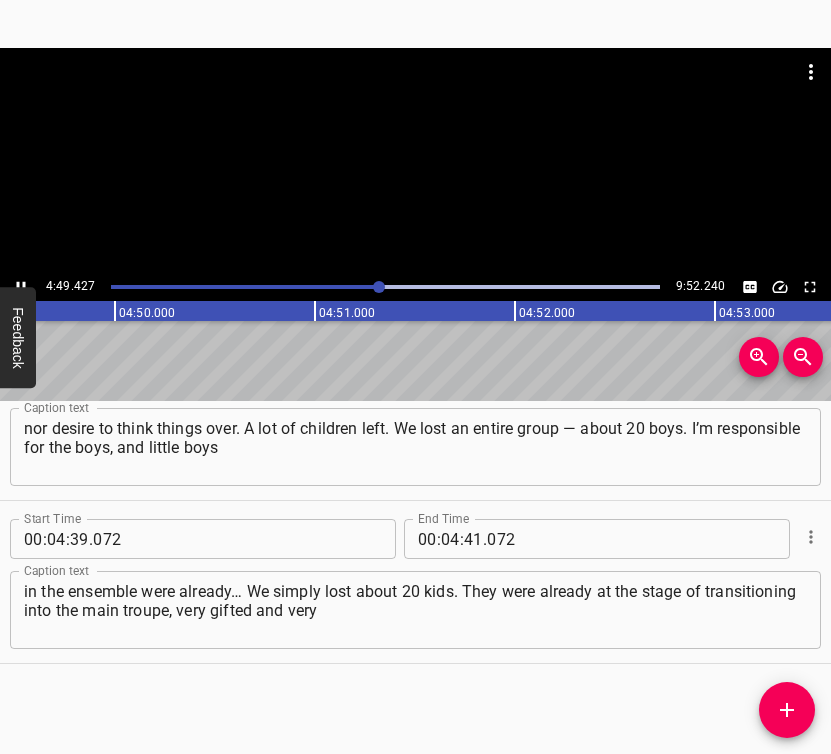 click at bounding box center [21, 287] 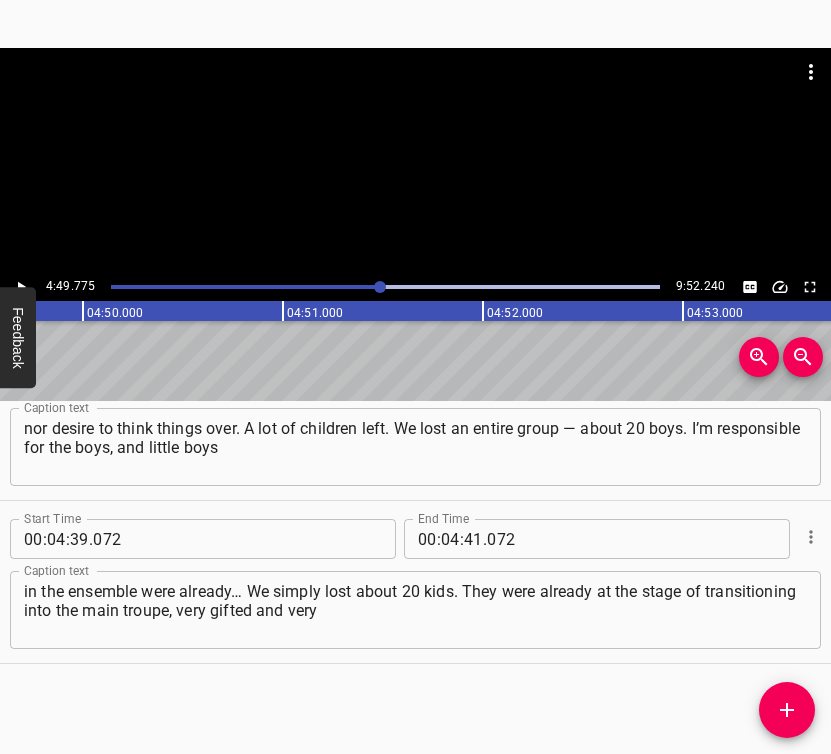 scroll, scrollTop: 0, scrollLeft: 57954, axis: horizontal 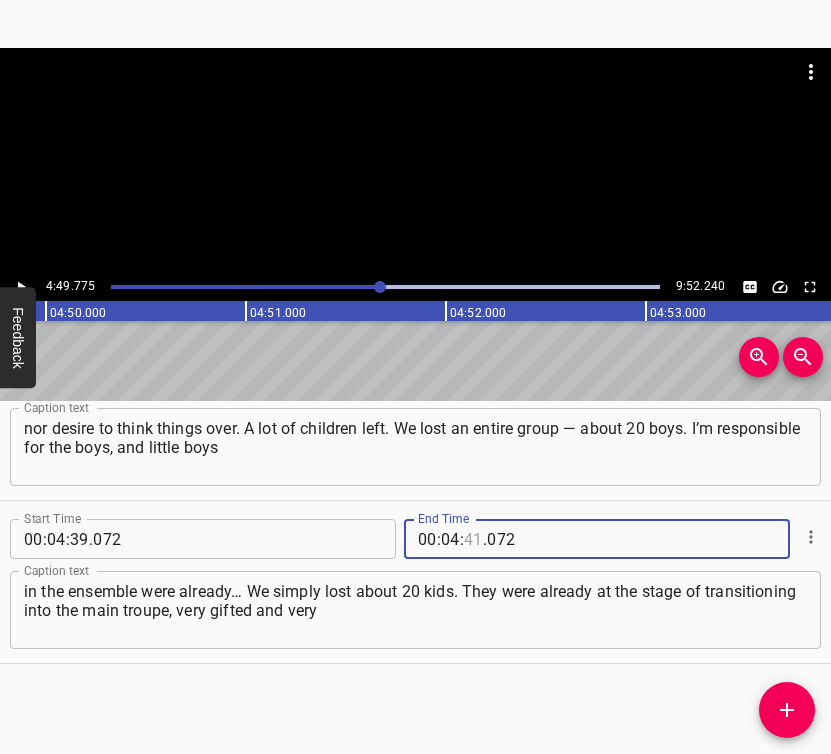 click at bounding box center (473, 539) 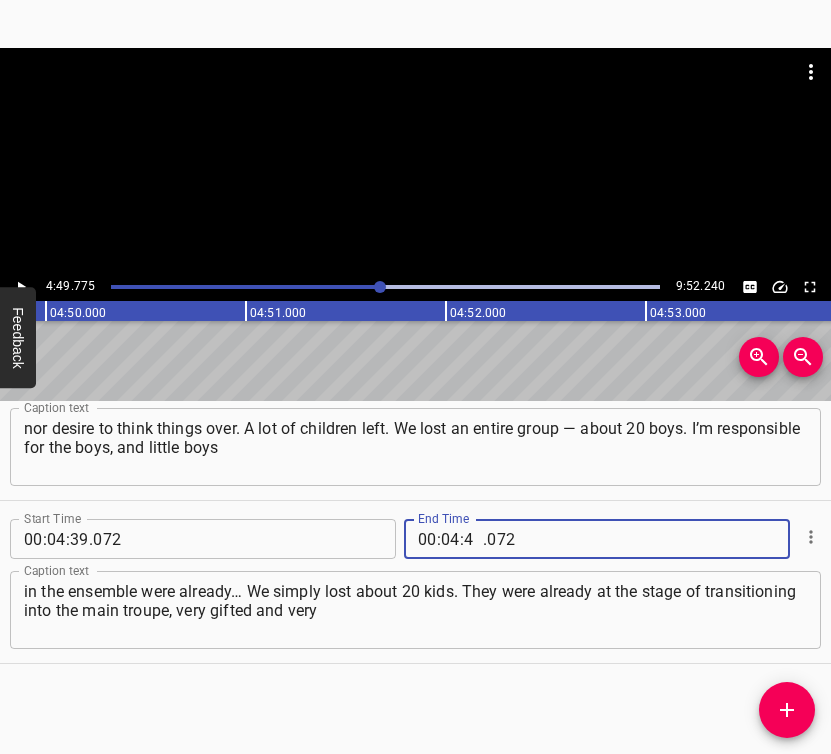 type on "49" 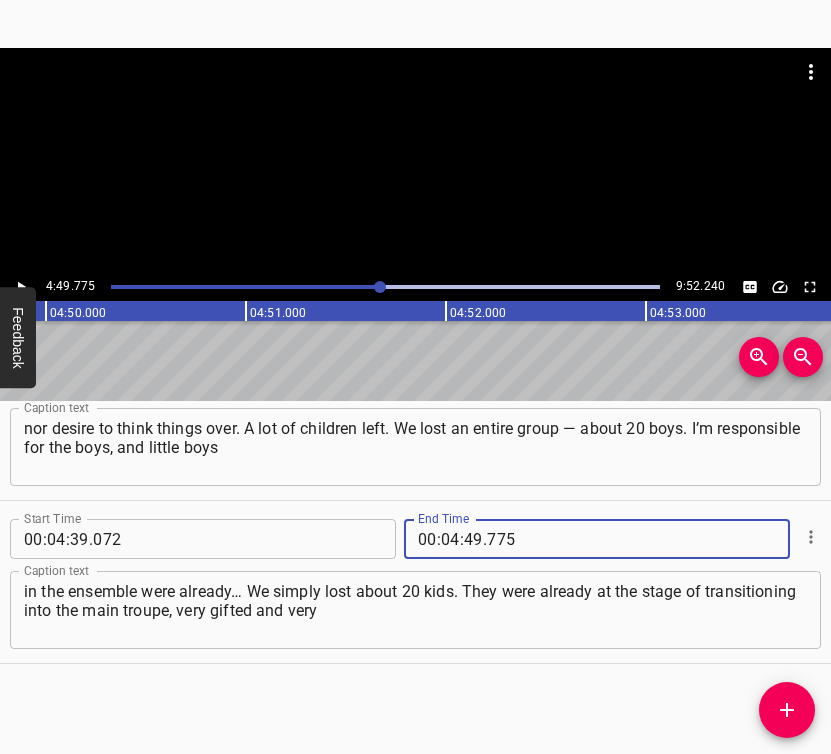 type on "775" 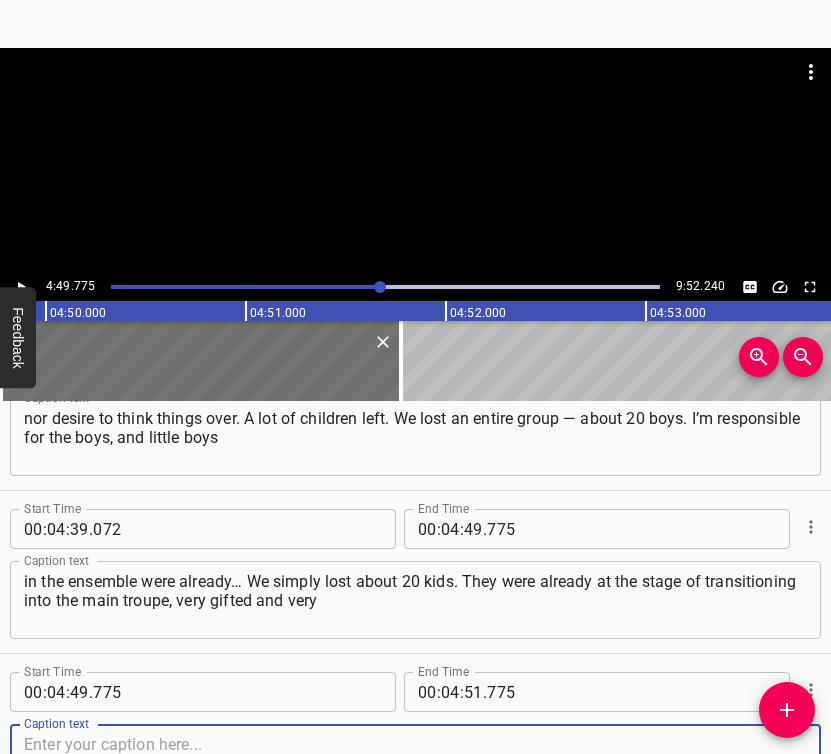scroll, scrollTop: 3653, scrollLeft: 0, axis: vertical 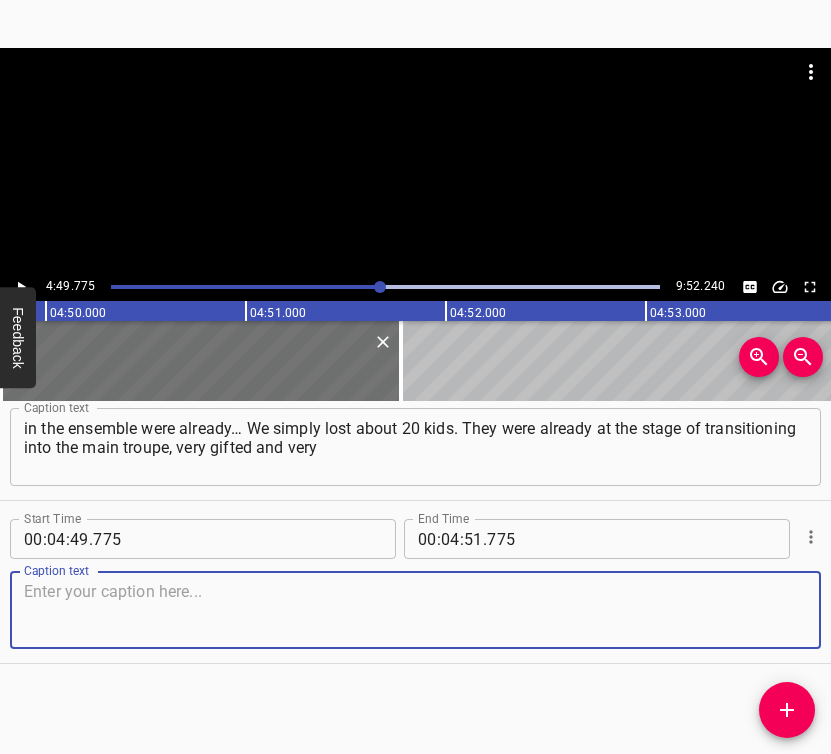 click at bounding box center (415, 610) 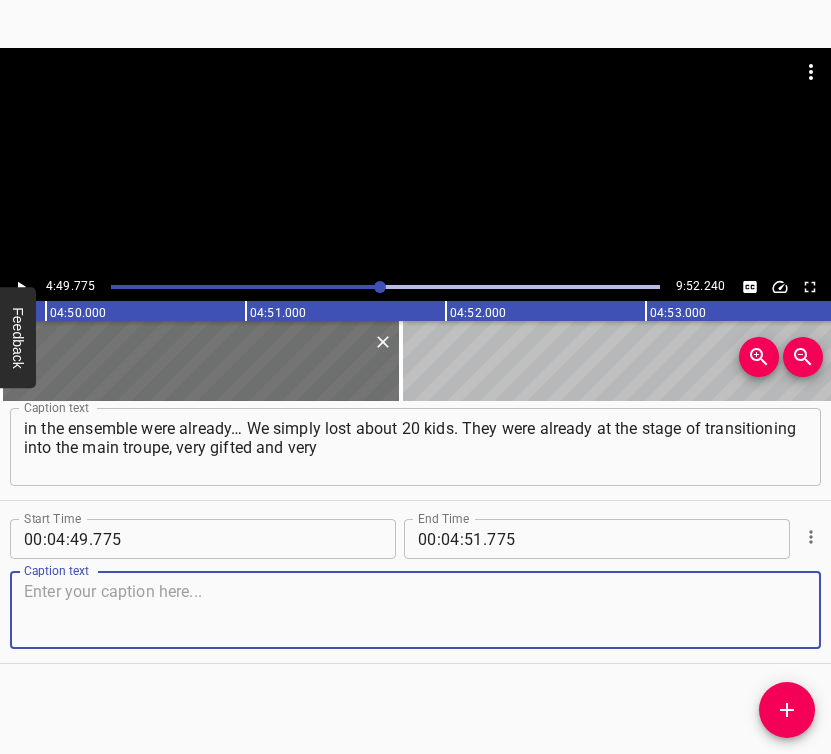 click at bounding box center (415, 610) 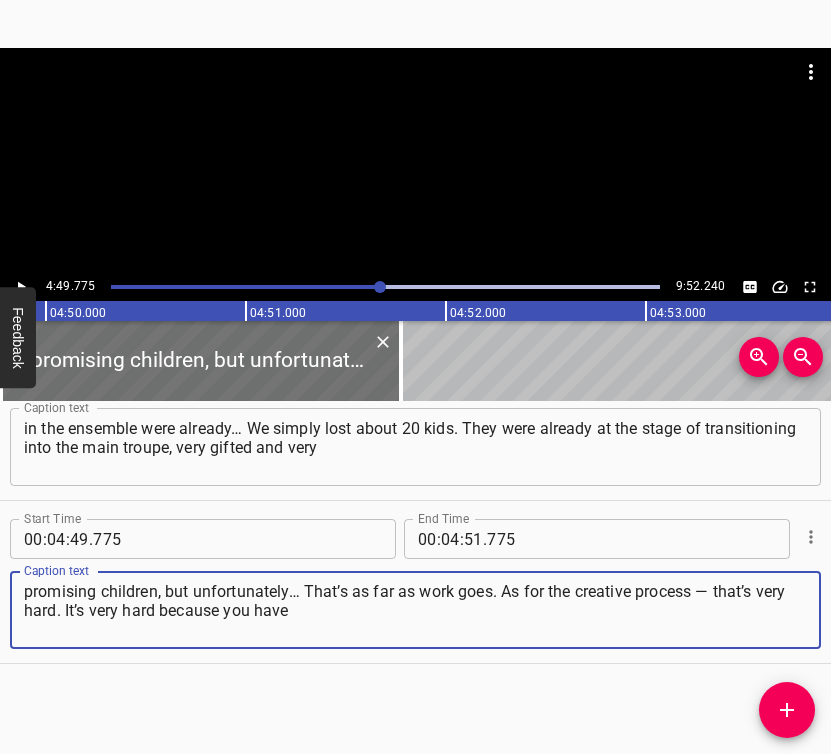 type on "promising children, but unfortunately… That’s as far as work goes. As for the creative process — that’s very hard. It’s very hard because you have" 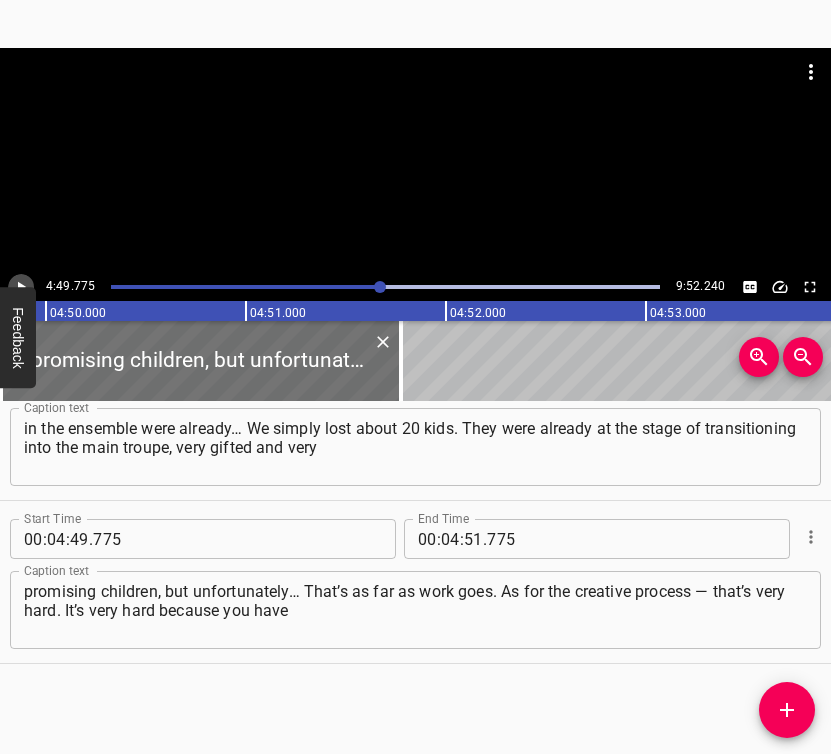click 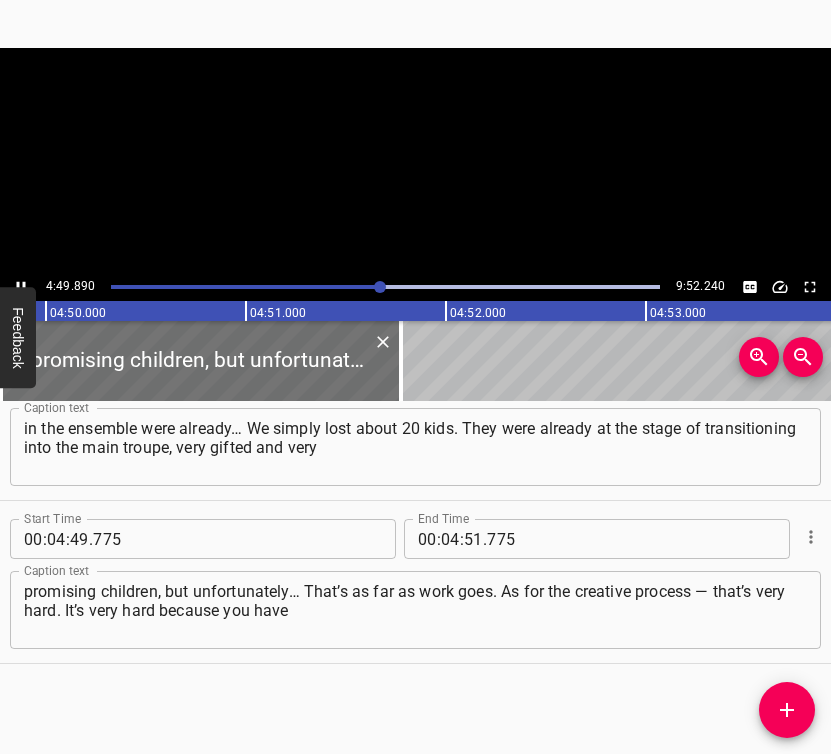 scroll, scrollTop: 0, scrollLeft: 58030, axis: horizontal 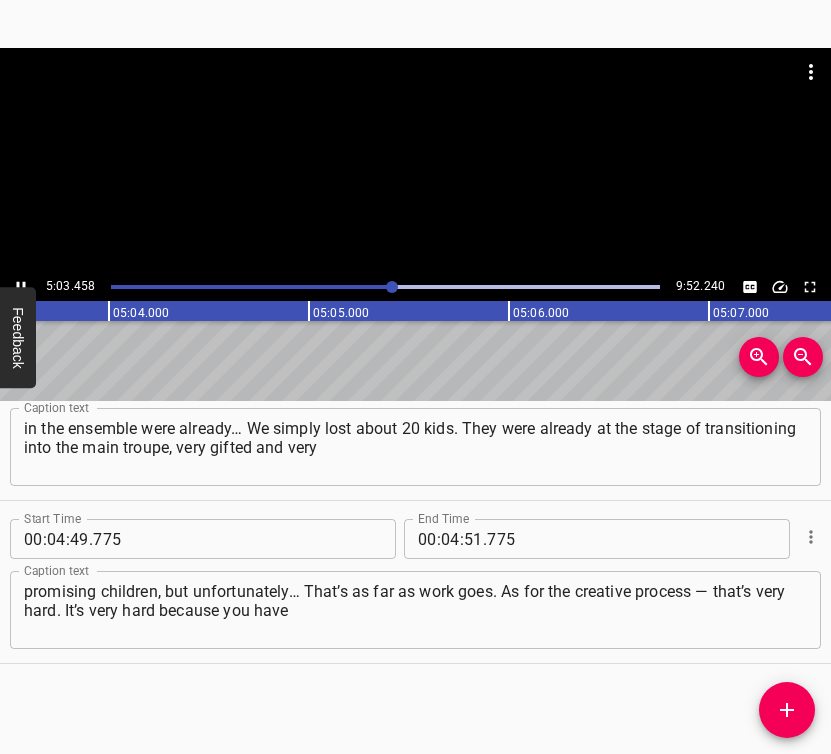 click 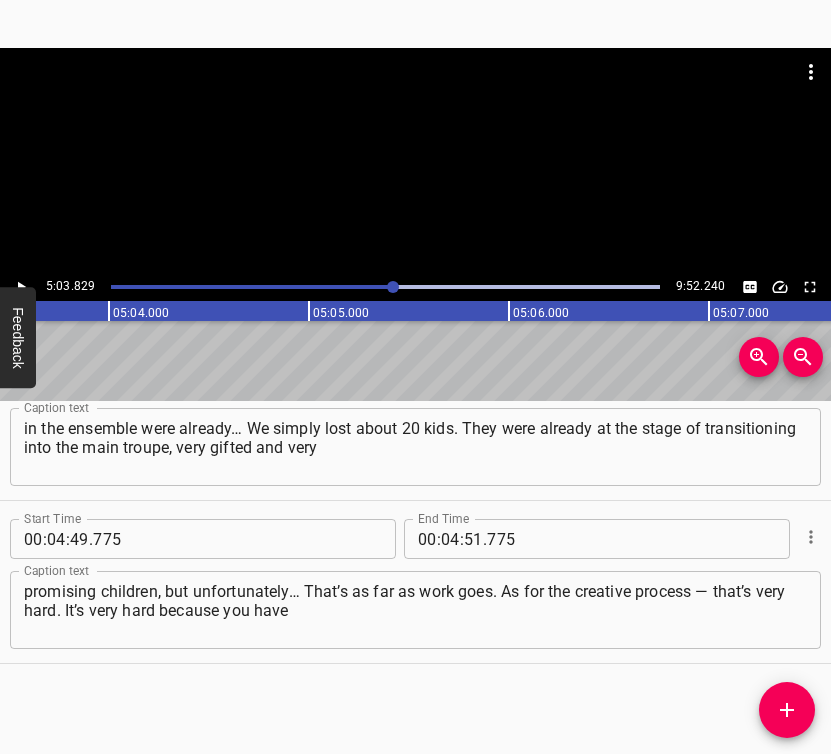 scroll, scrollTop: 0, scrollLeft: 60765, axis: horizontal 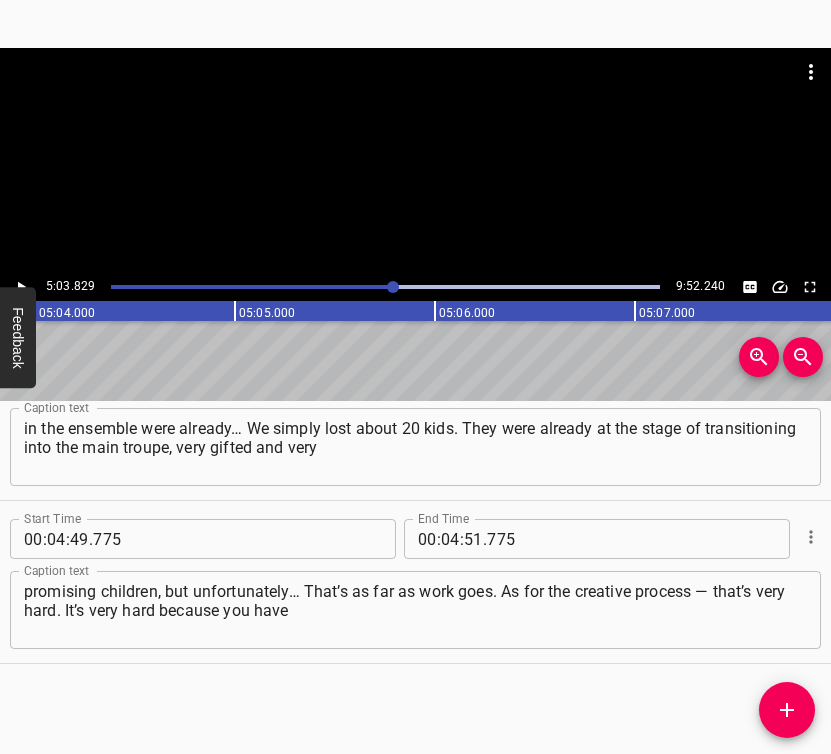 click at bounding box center [21, 287] 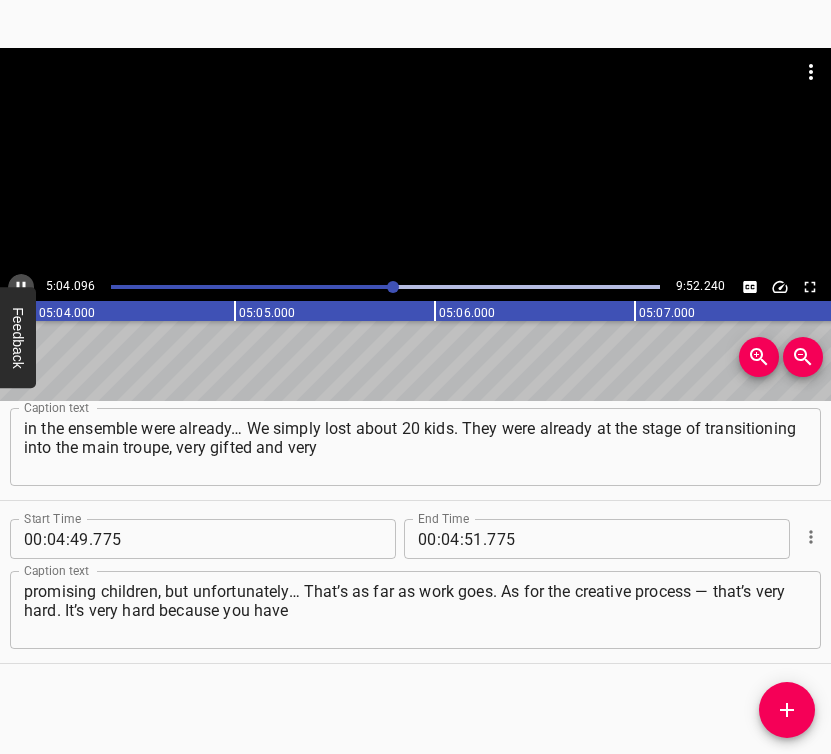 click at bounding box center (21, 287) 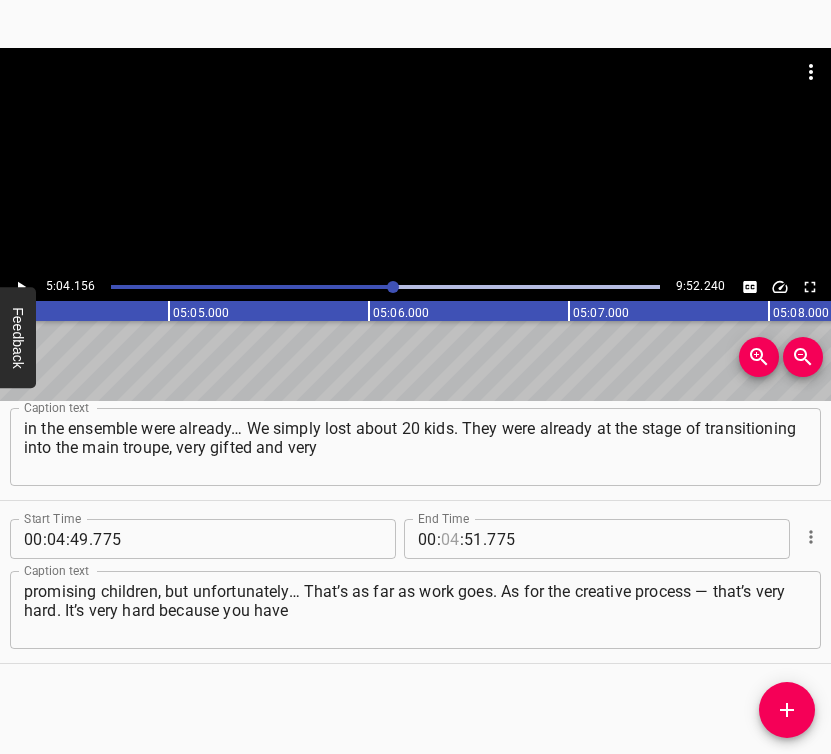 click at bounding box center [450, 539] 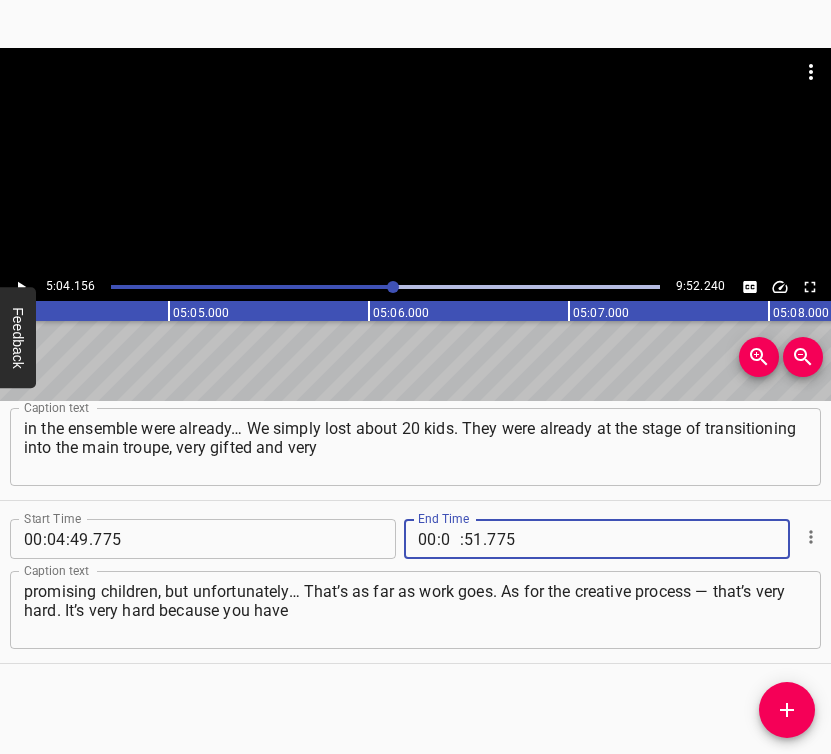 type on "05" 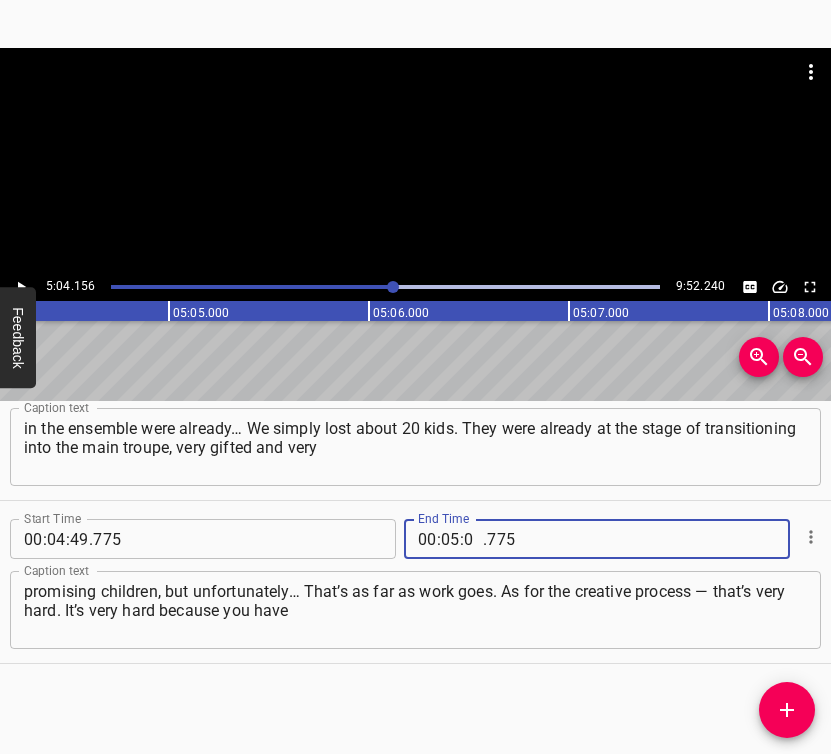 type on "04" 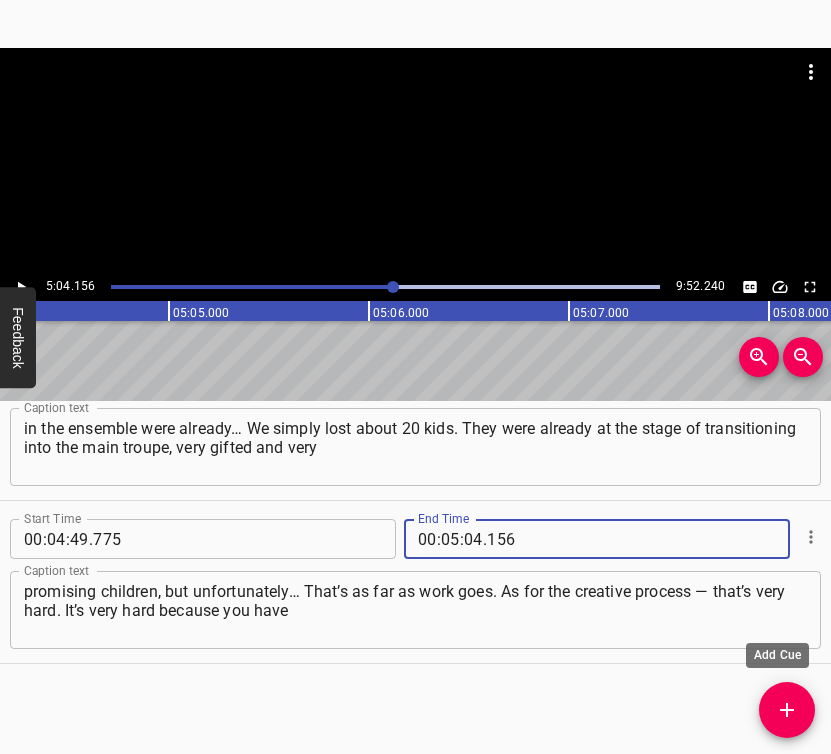 type on "156" 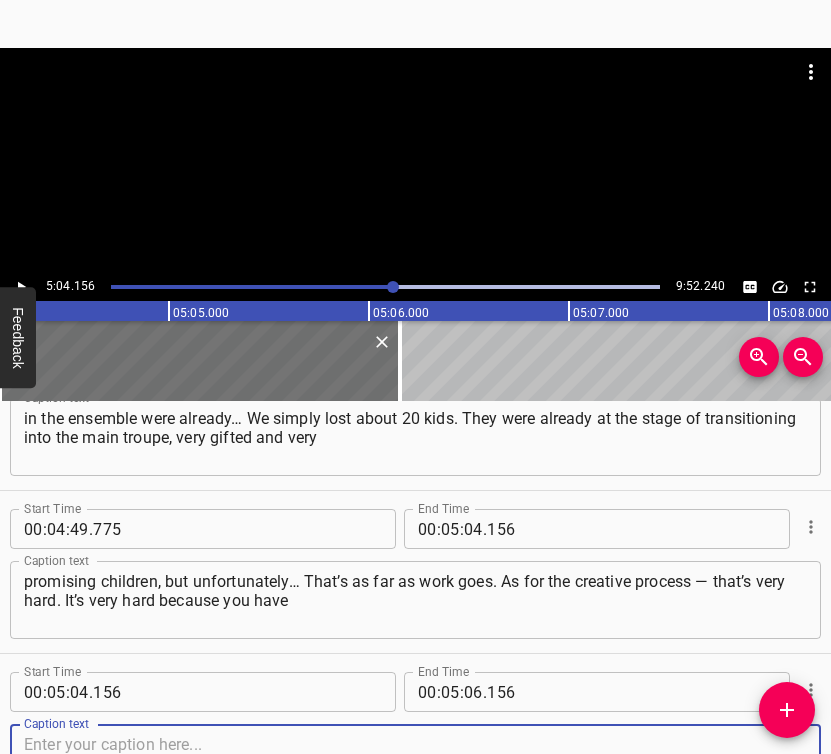 scroll, scrollTop: 3816, scrollLeft: 0, axis: vertical 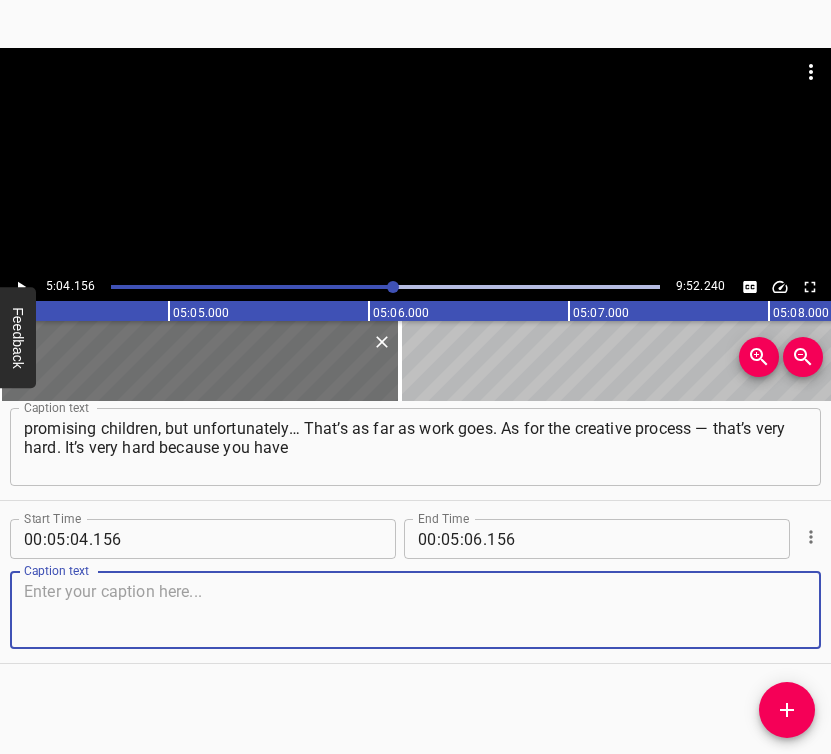 drag, startPoint x: 785, startPoint y: 626, endPoint x: 824, endPoint y: 602, distance: 45.79301 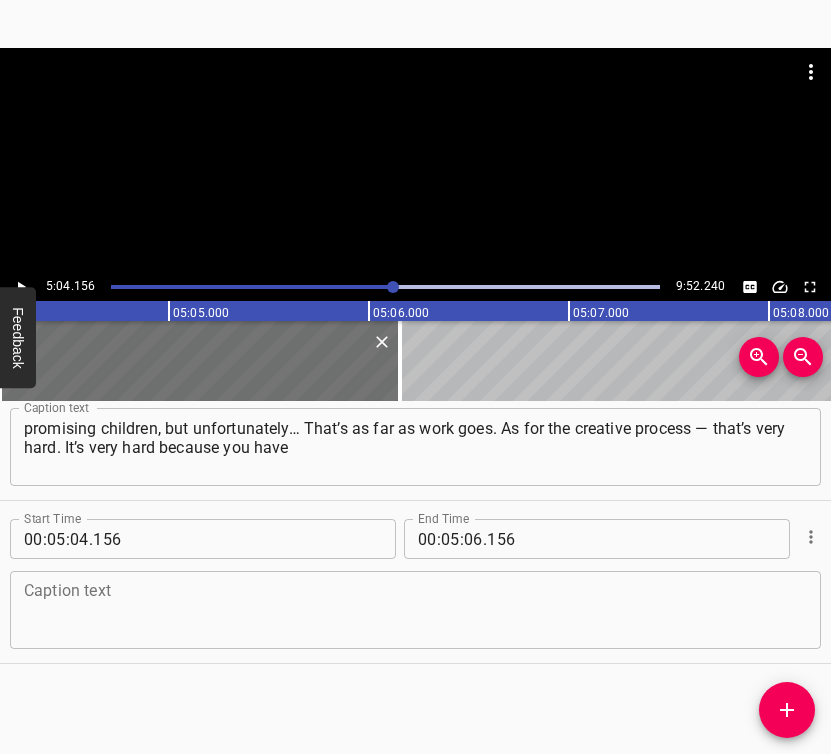 click at bounding box center (415, 610) 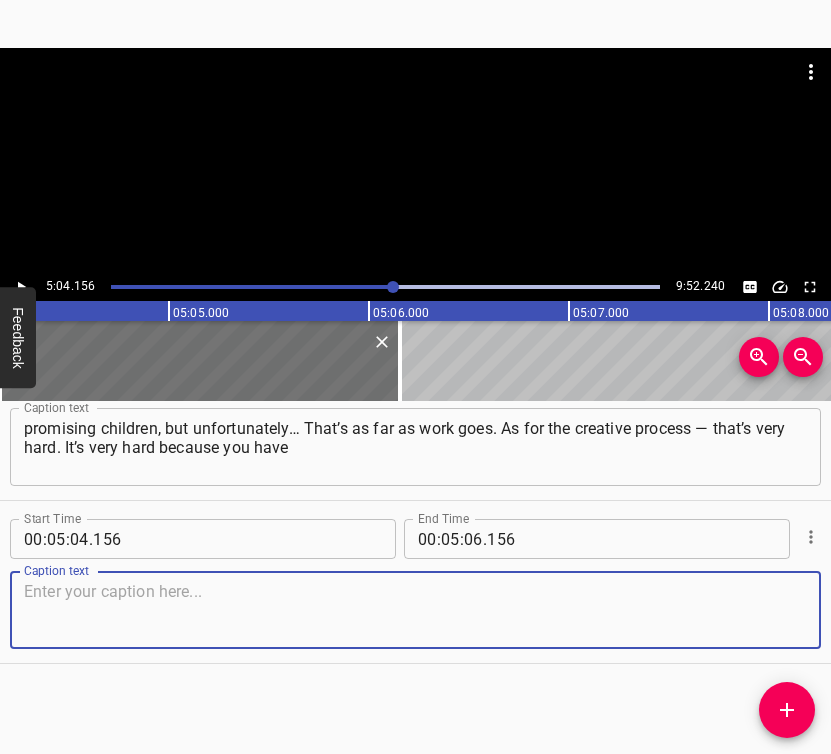 paste on "to understand that your creativity must align, first of all, with the emotions of the audience. You have to feel the audience." 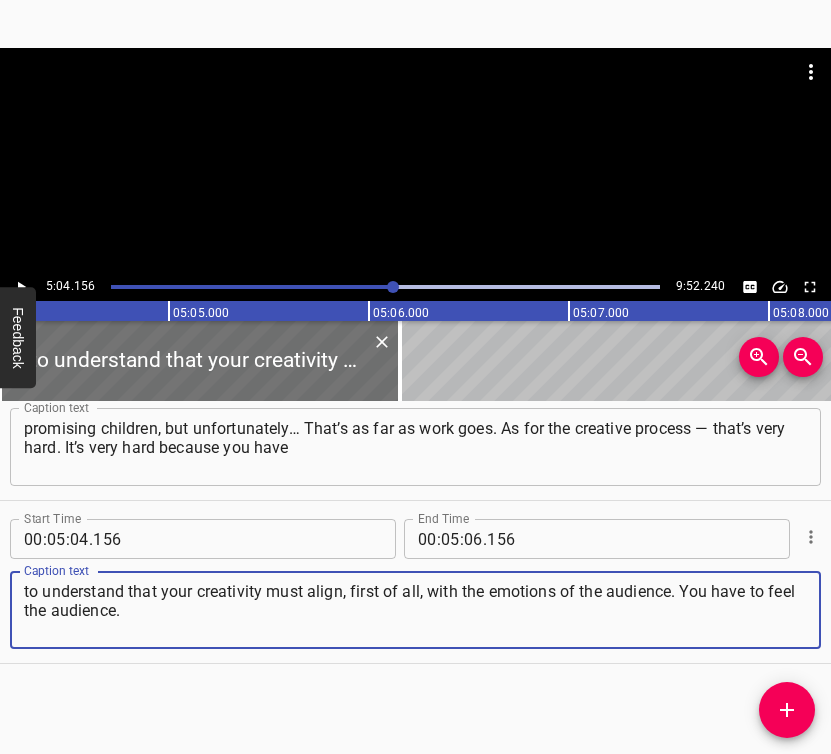 type on "to understand that your creativity must align, first of all, with the emotions of the audience. You have to feel the audience." 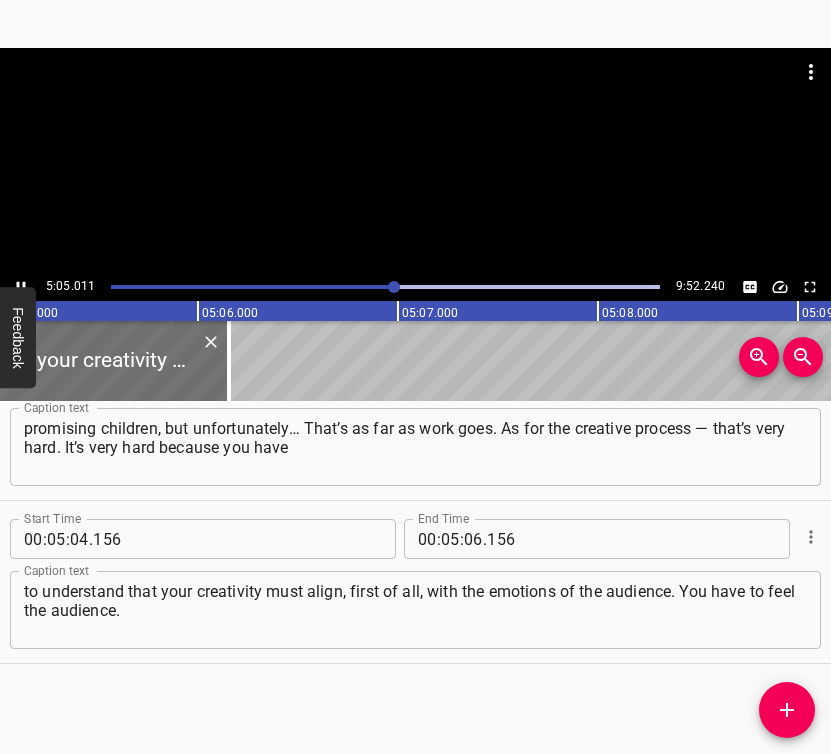 scroll, scrollTop: 0, scrollLeft: 61055, axis: horizontal 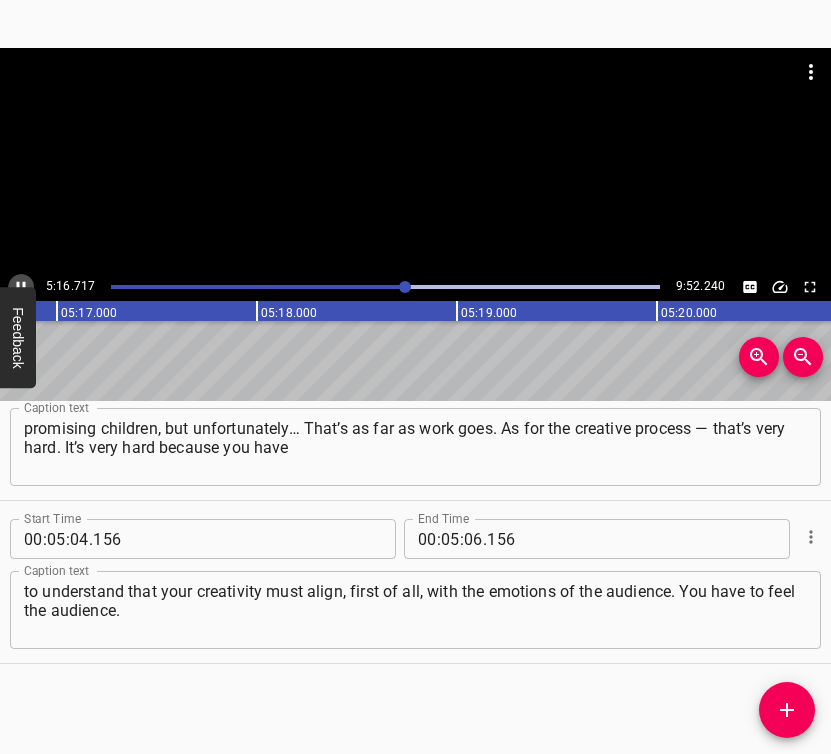 click at bounding box center (21, 287) 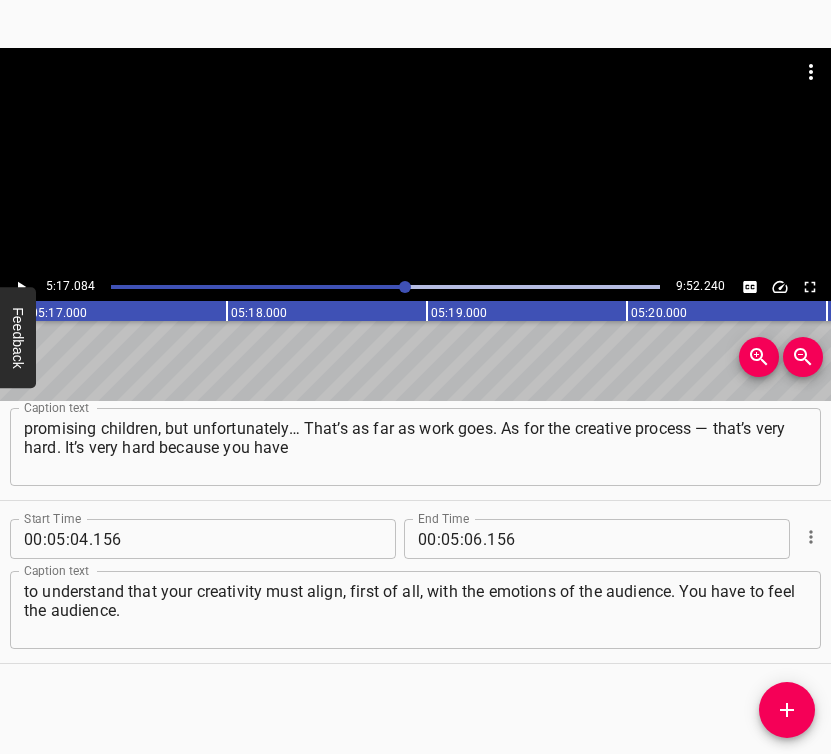 scroll, scrollTop: 0, scrollLeft: 63416, axis: horizontal 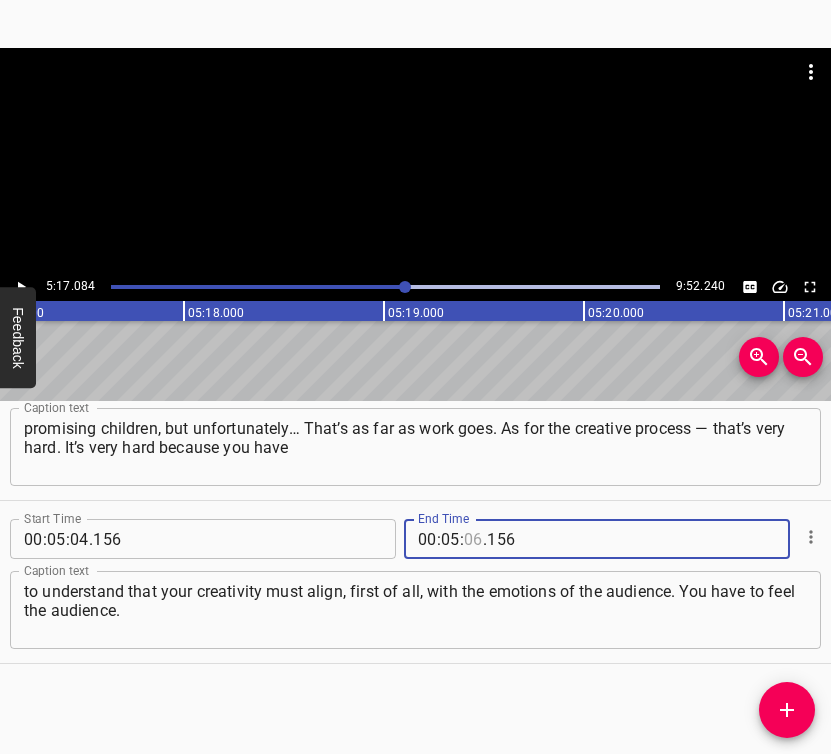 click at bounding box center [473, 539] 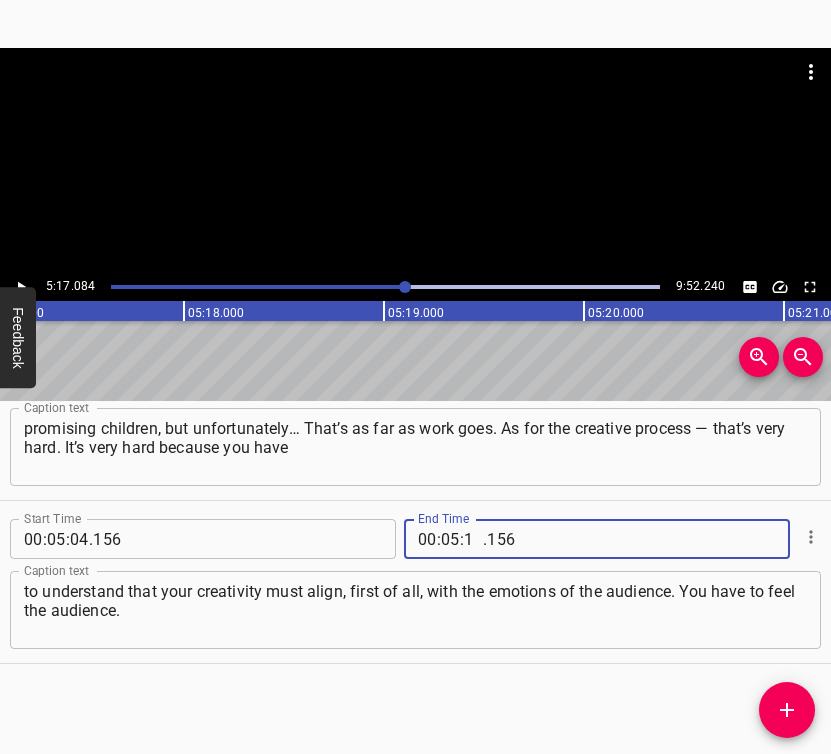 type on "17" 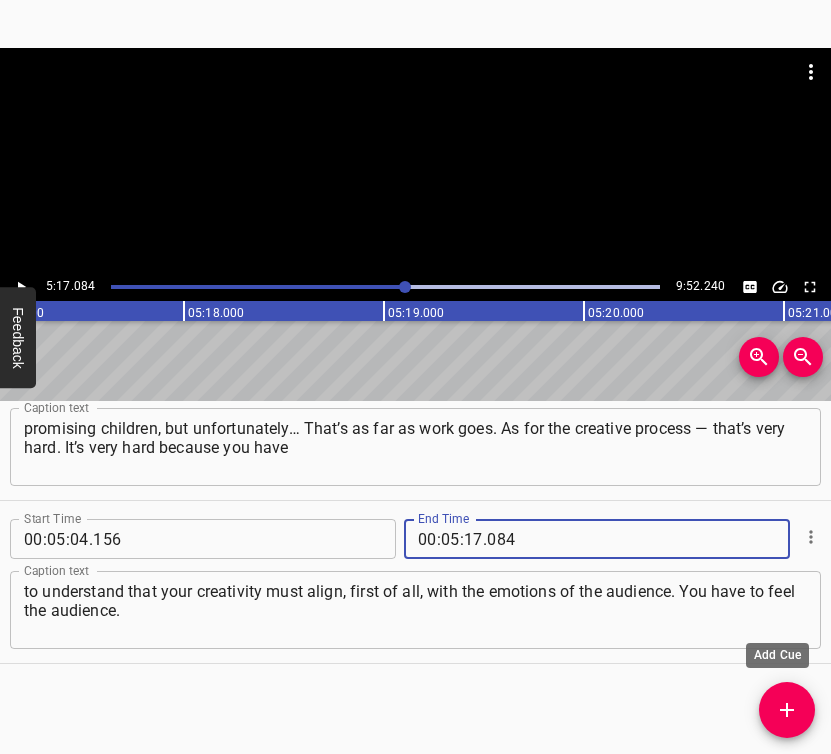 type on "084" 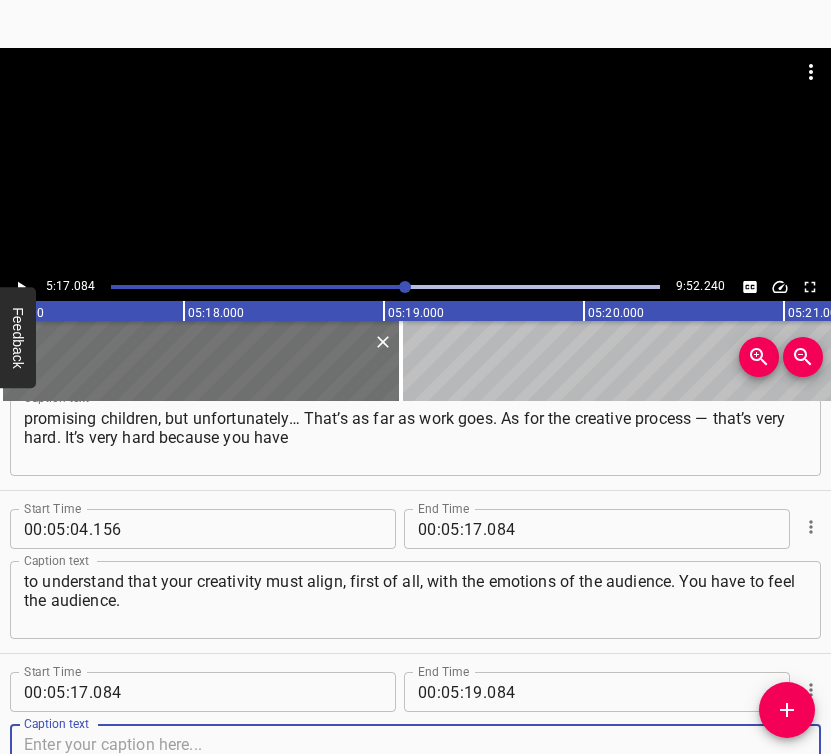 scroll, scrollTop: 3979, scrollLeft: 0, axis: vertical 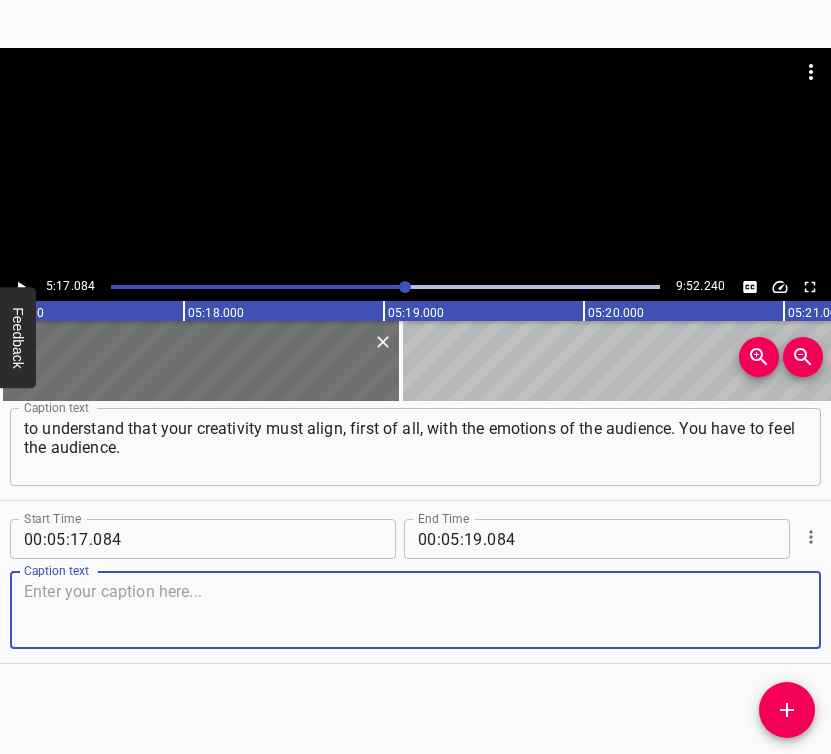 drag, startPoint x: 762, startPoint y: 604, endPoint x: 824, endPoint y: 577, distance: 67.62396 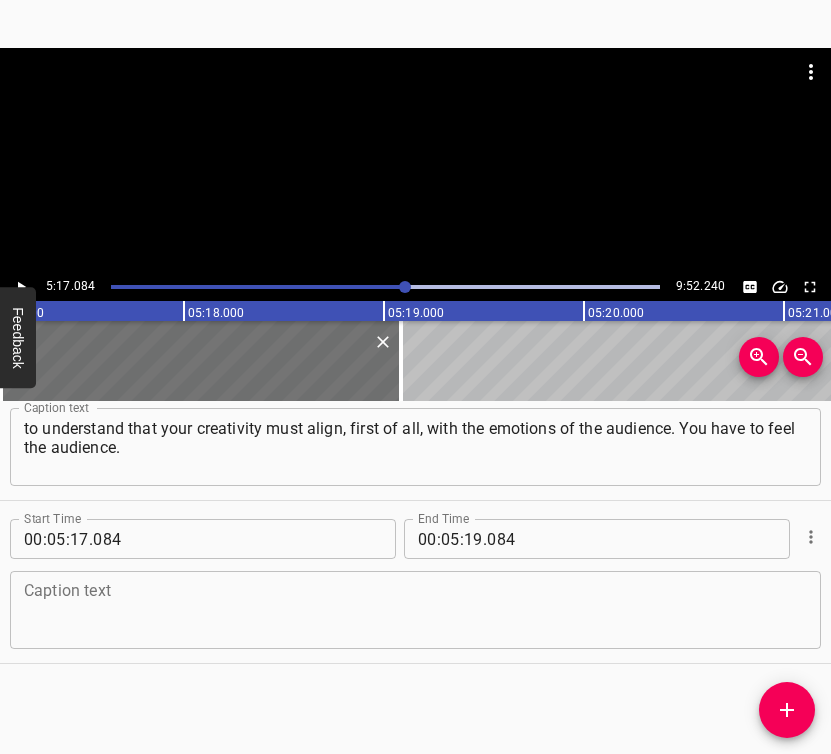 click at bounding box center (415, 610) 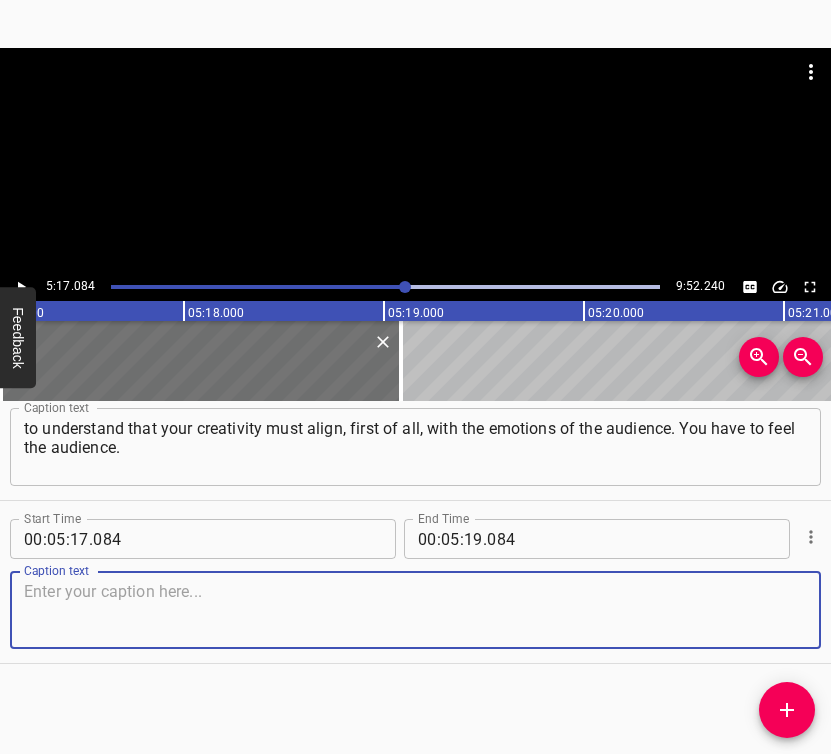 paste on "You have to create things that will resonate, regardless of whether the person is emotionally uplifted or in a slump. Something that clicks like puzzle pieces." 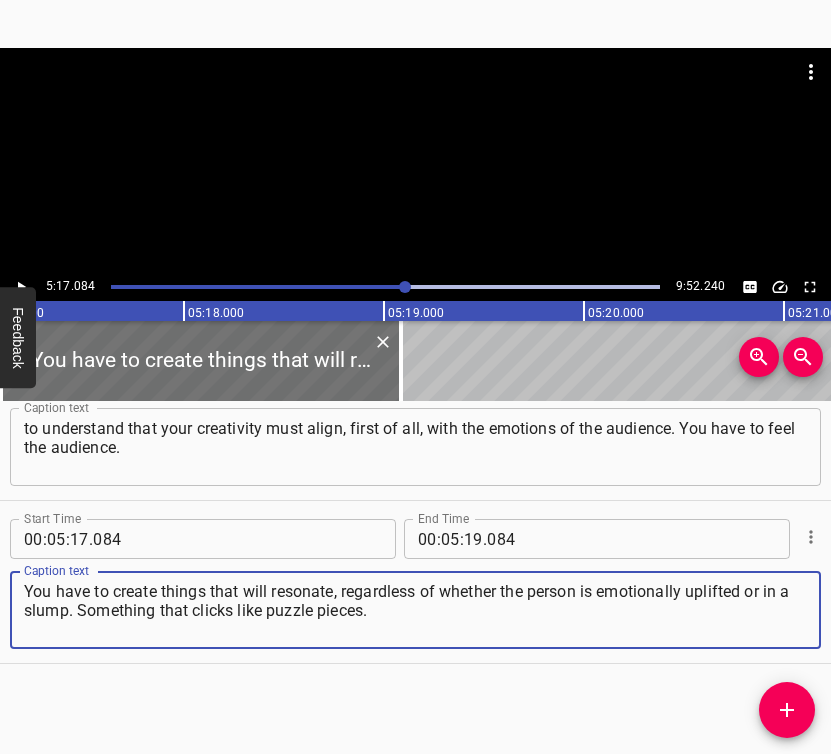 type on "You have to create things that will resonate, regardless of whether the person is emotionally uplifted or in a slump. Something that clicks like puzzle pieces." 